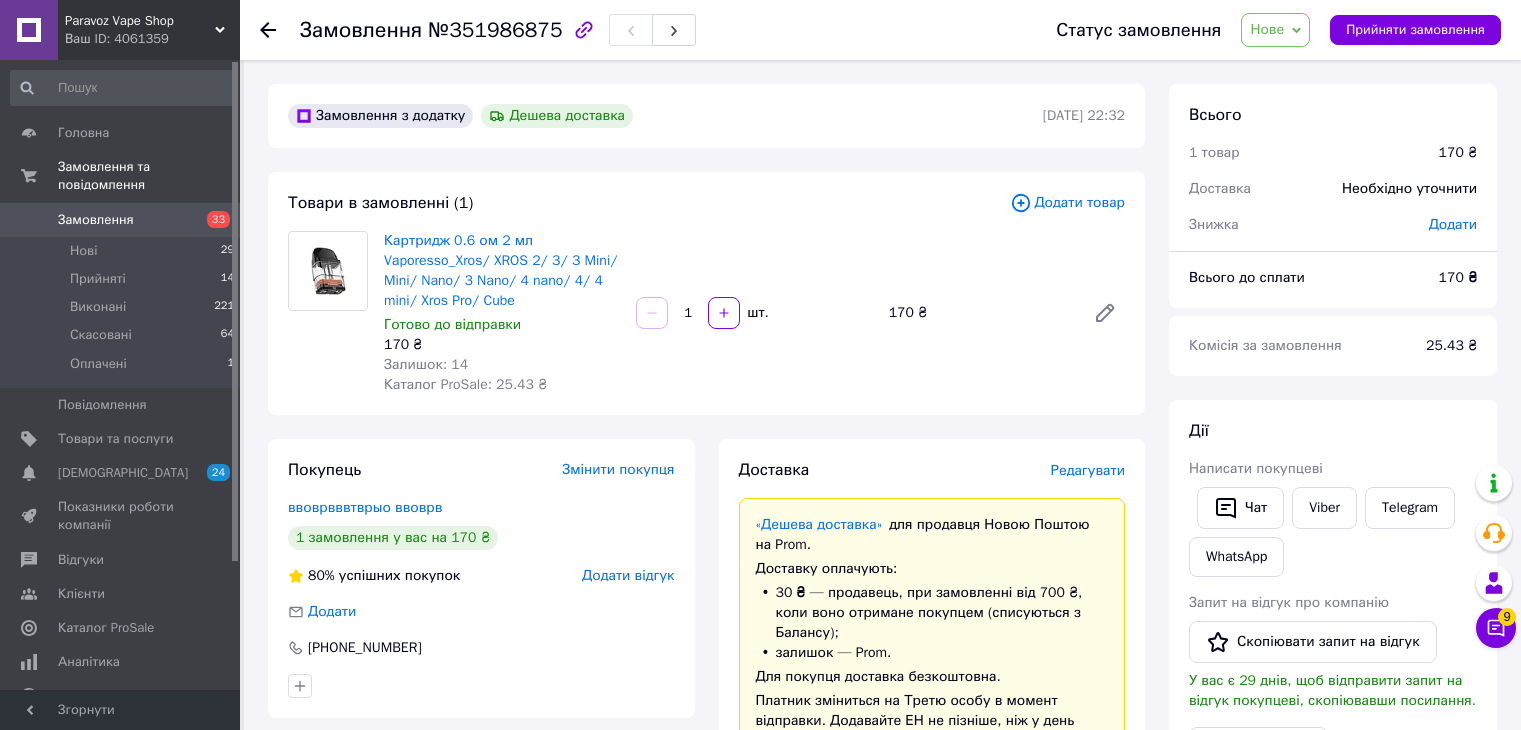 scroll, scrollTop: 0, scrollLeft: 0, axis: both 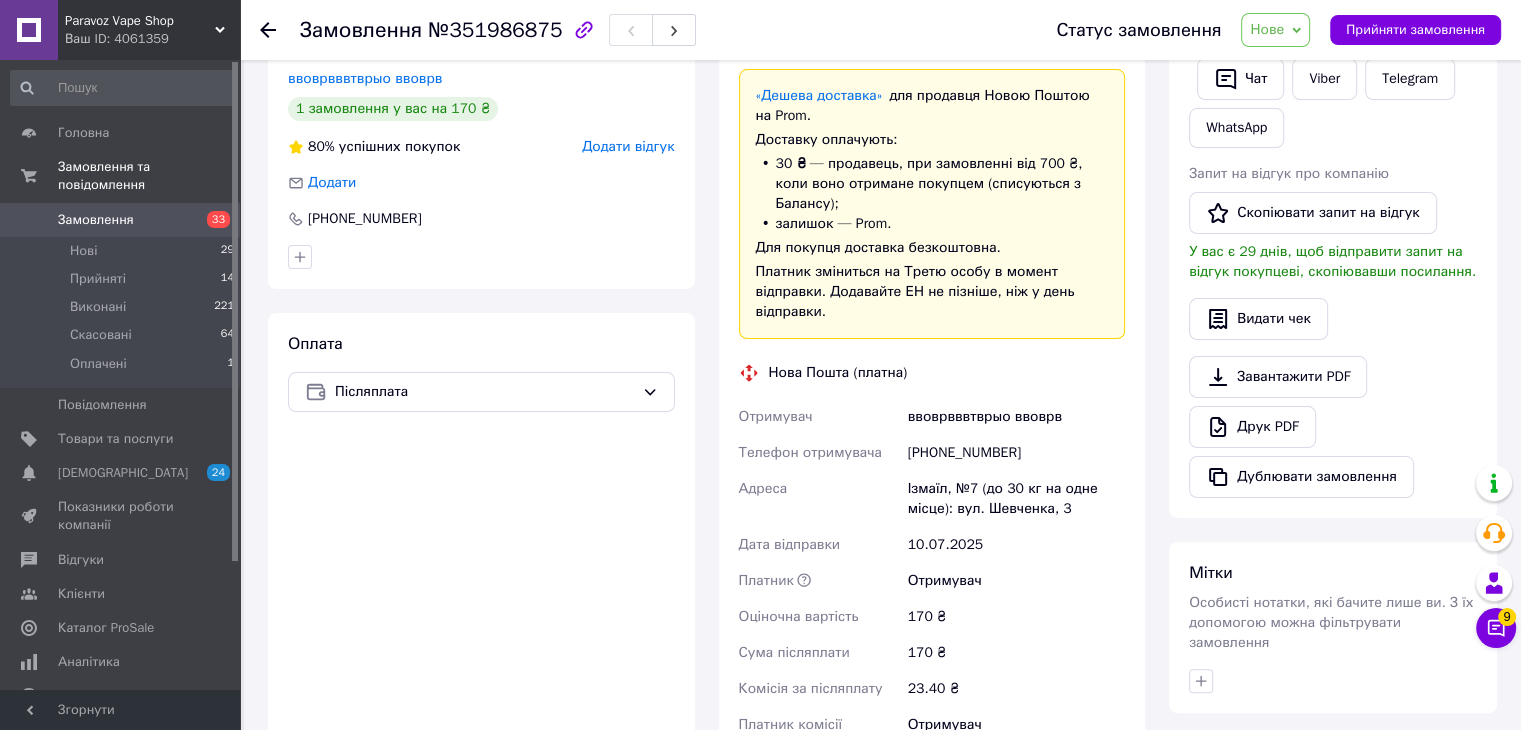 click 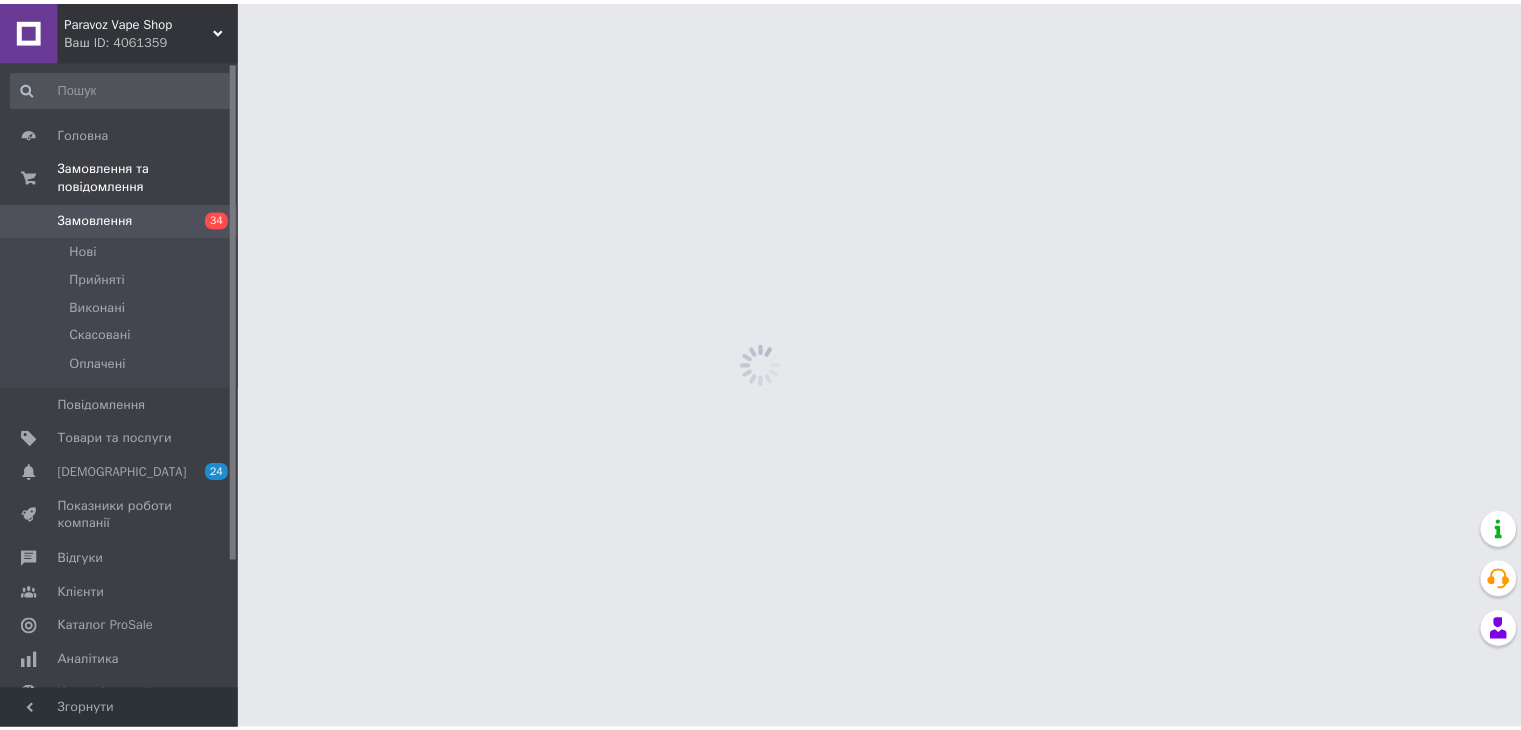 scroll, scrollTop: 0, scrollLeft: 0, axis: both 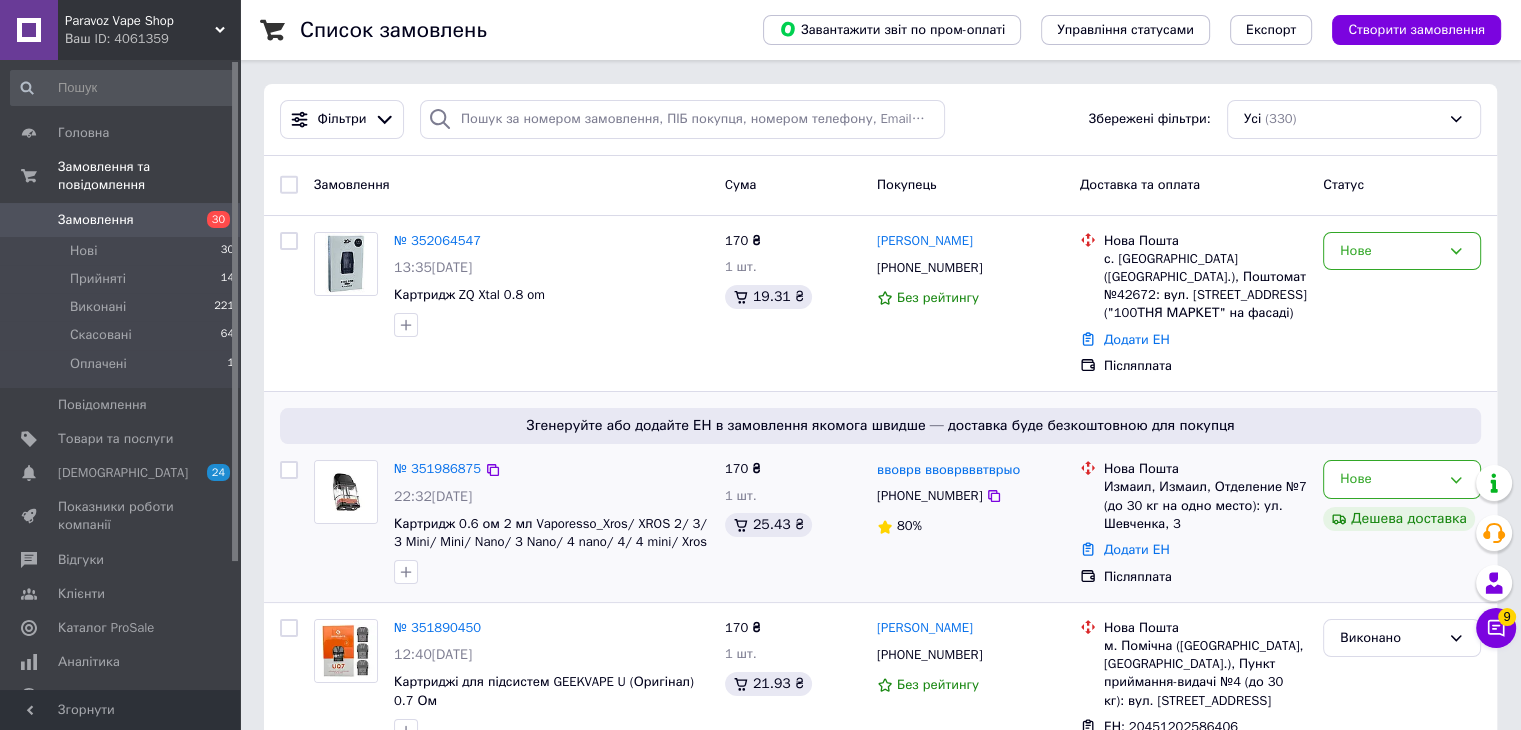 click at bounding box center [346, 492] 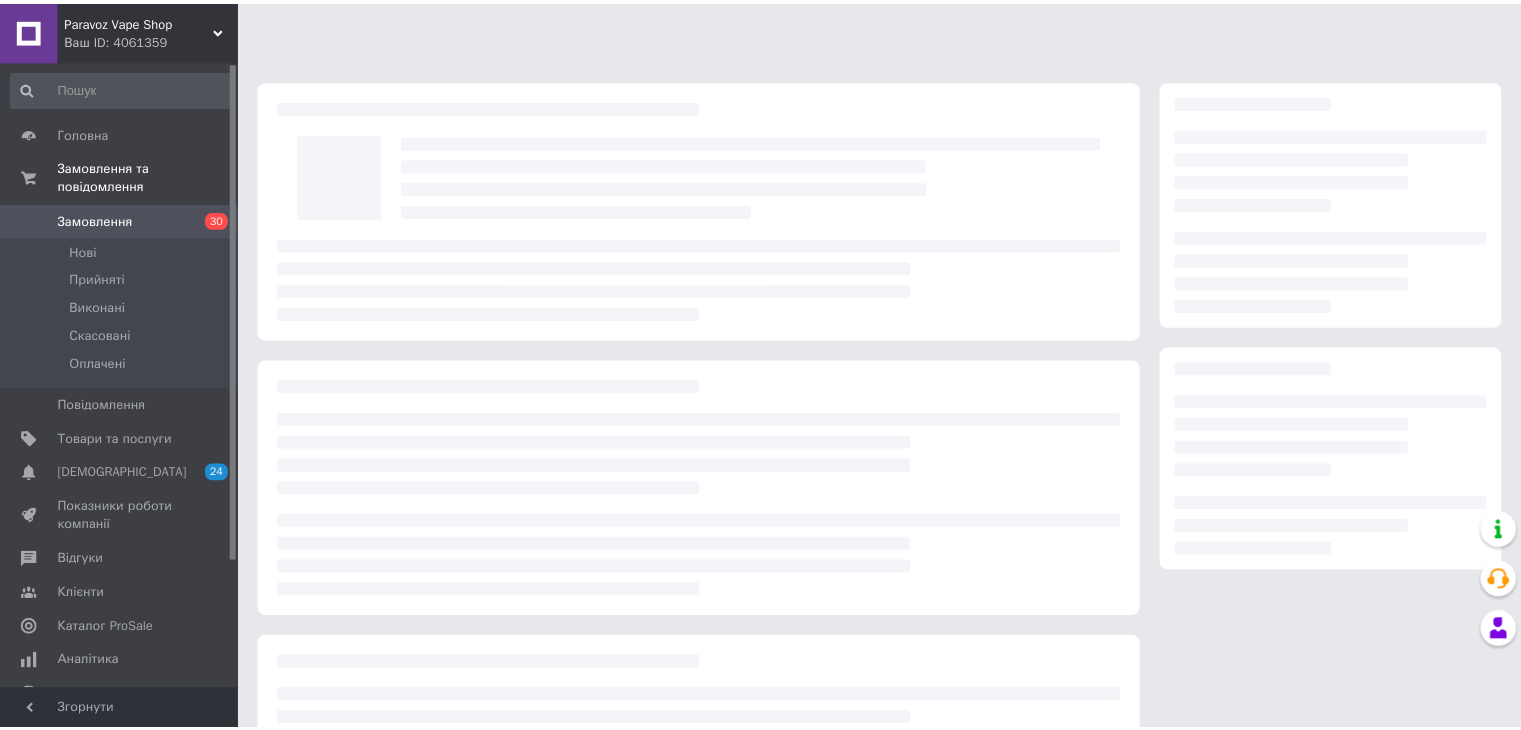 scroll, scrollTop: 0, scrollLeft: 0, axis: both 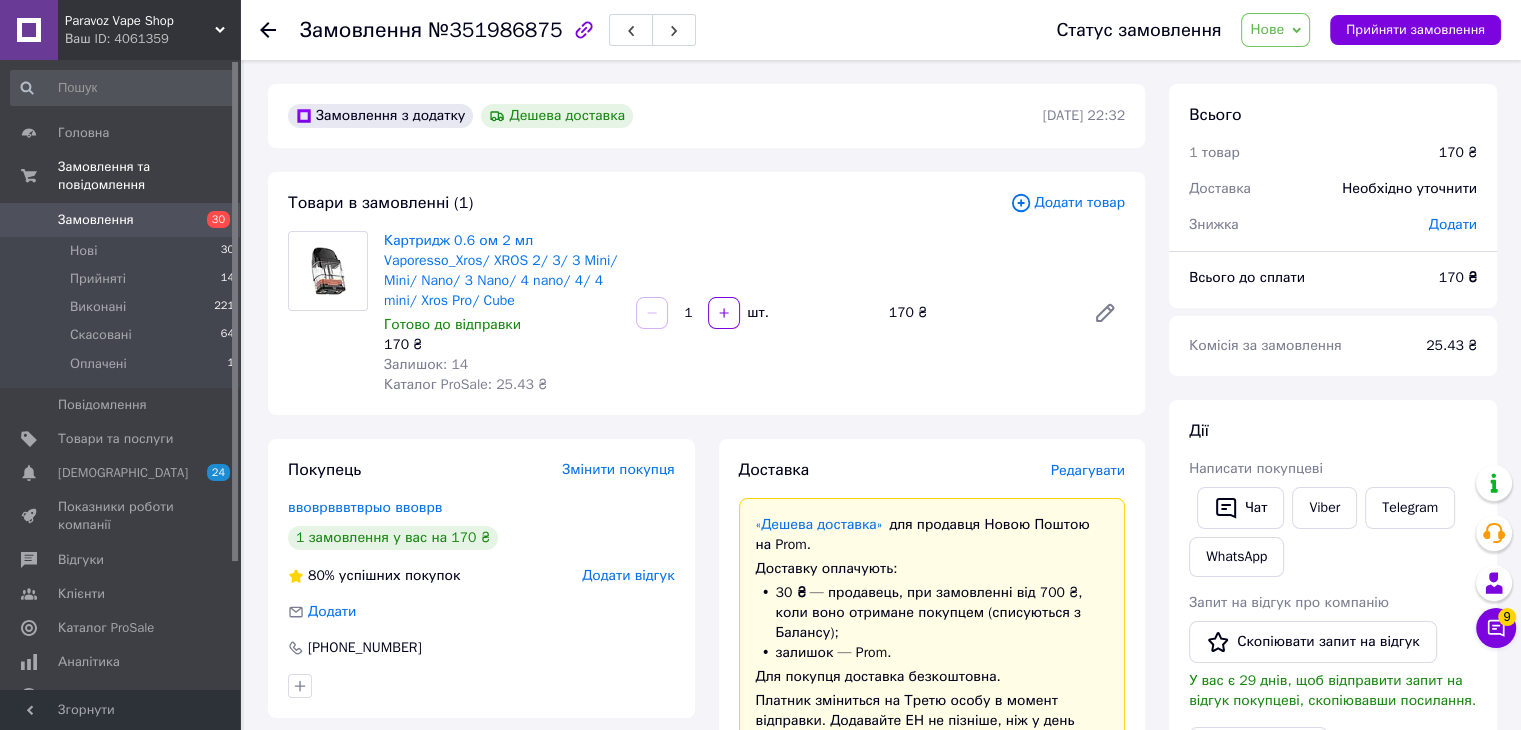 click on "Картридж 0.6 ом 2 мл Vaporesso_Xros/ XROS 2/ 3/ 3 Mini/ Mini/ Nano/ 3 Nano/ 4 nano/ 4/ 4 mini/ Xros Pro/ Cube Готово до відправки 170 ₴ Залишок: 14 Каталог ProSale: 25.43 ₴  1   шт. 170 ₴" at bounding box center [754, 313] 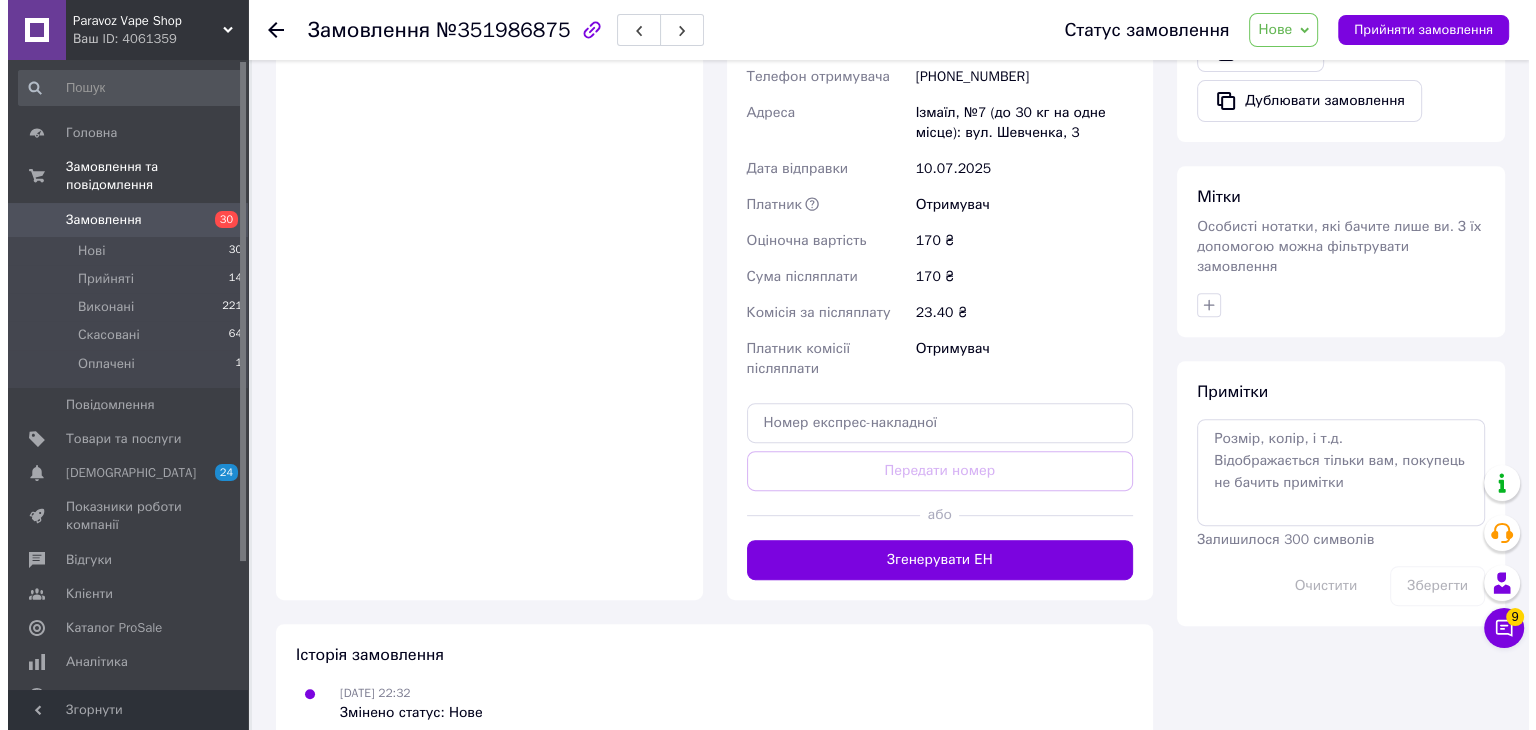 scroll, scrollTop: 820, scrollLeft: 0, axis: vertical 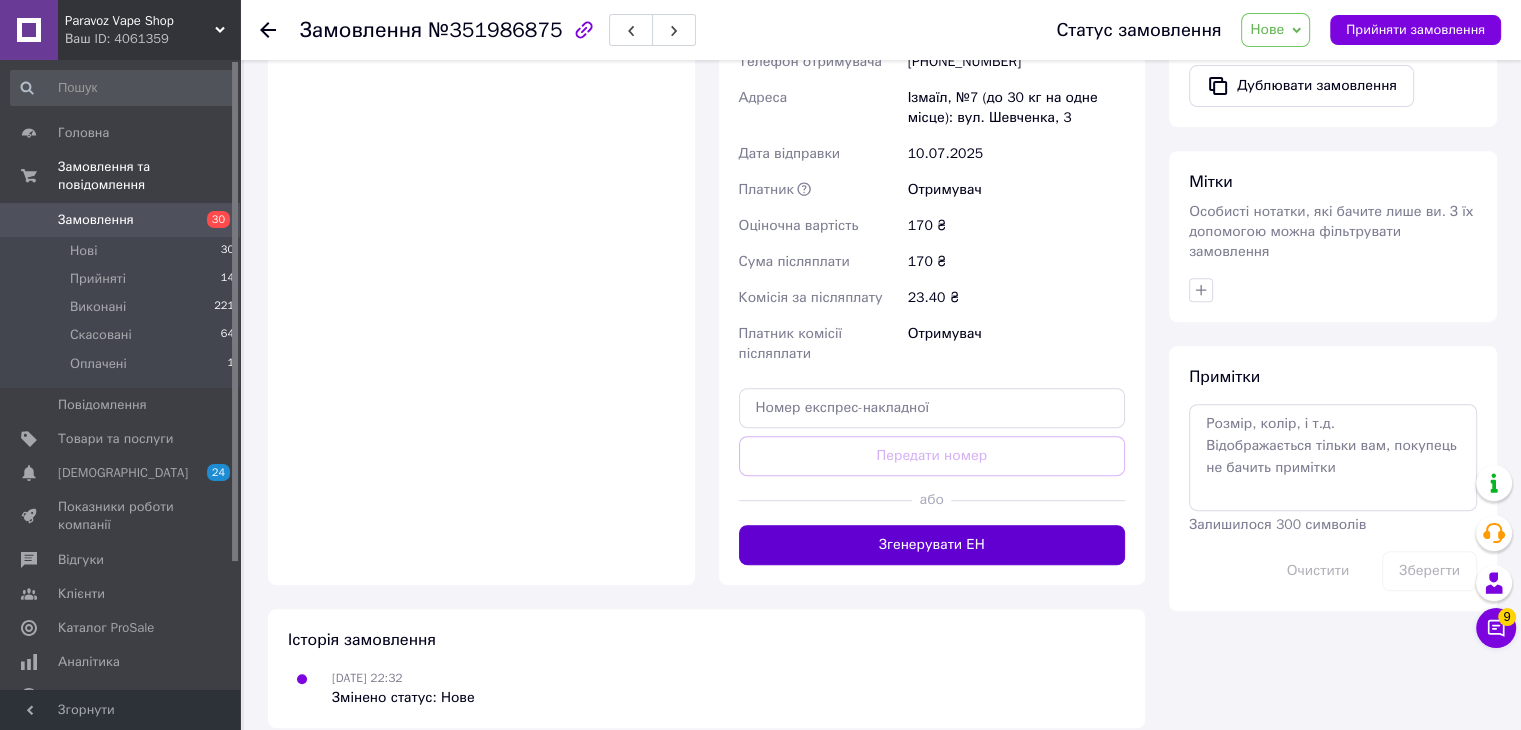 click on "Згенерувати ЕН" at bounding box center (932, 545) 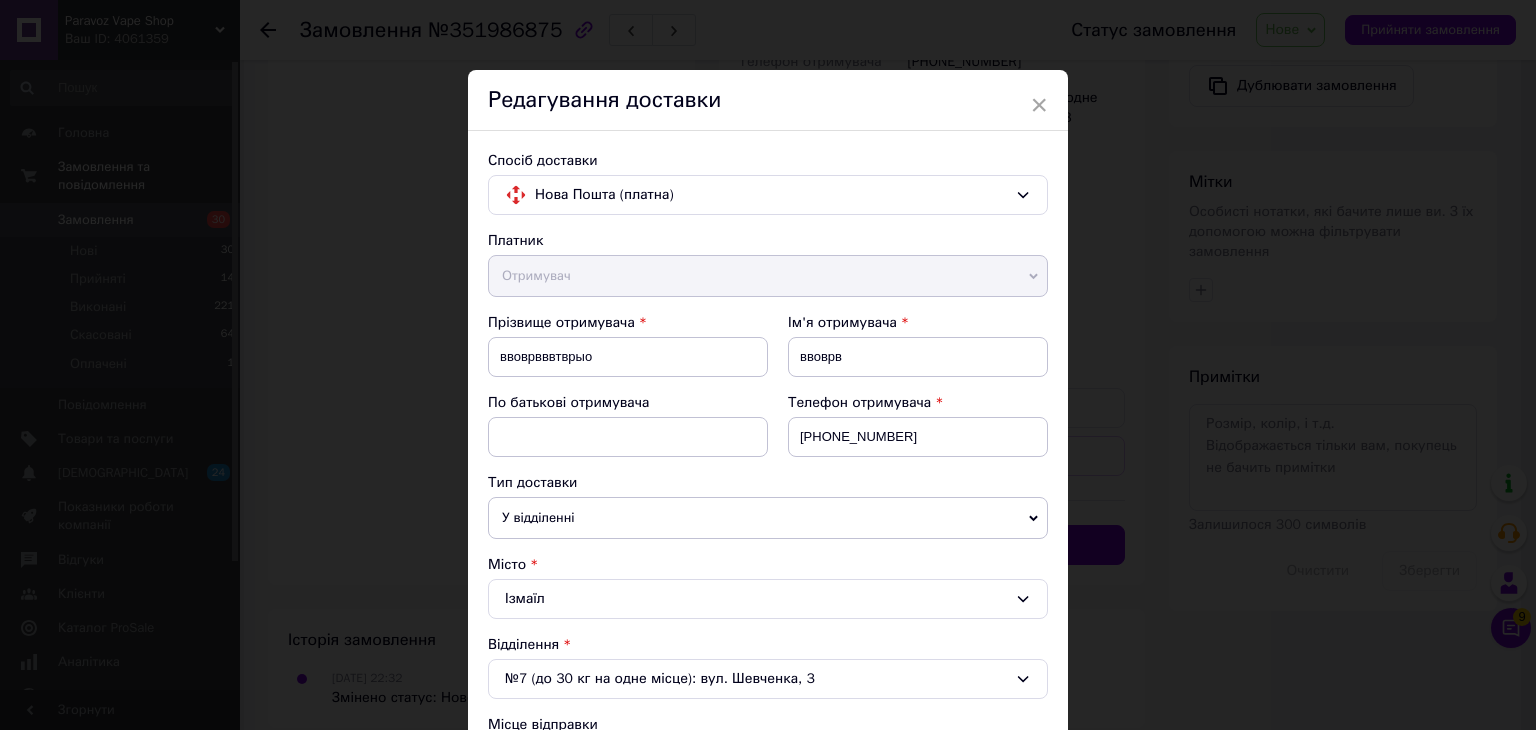 click on "Тип доставки" at bounding box center [768, 483] 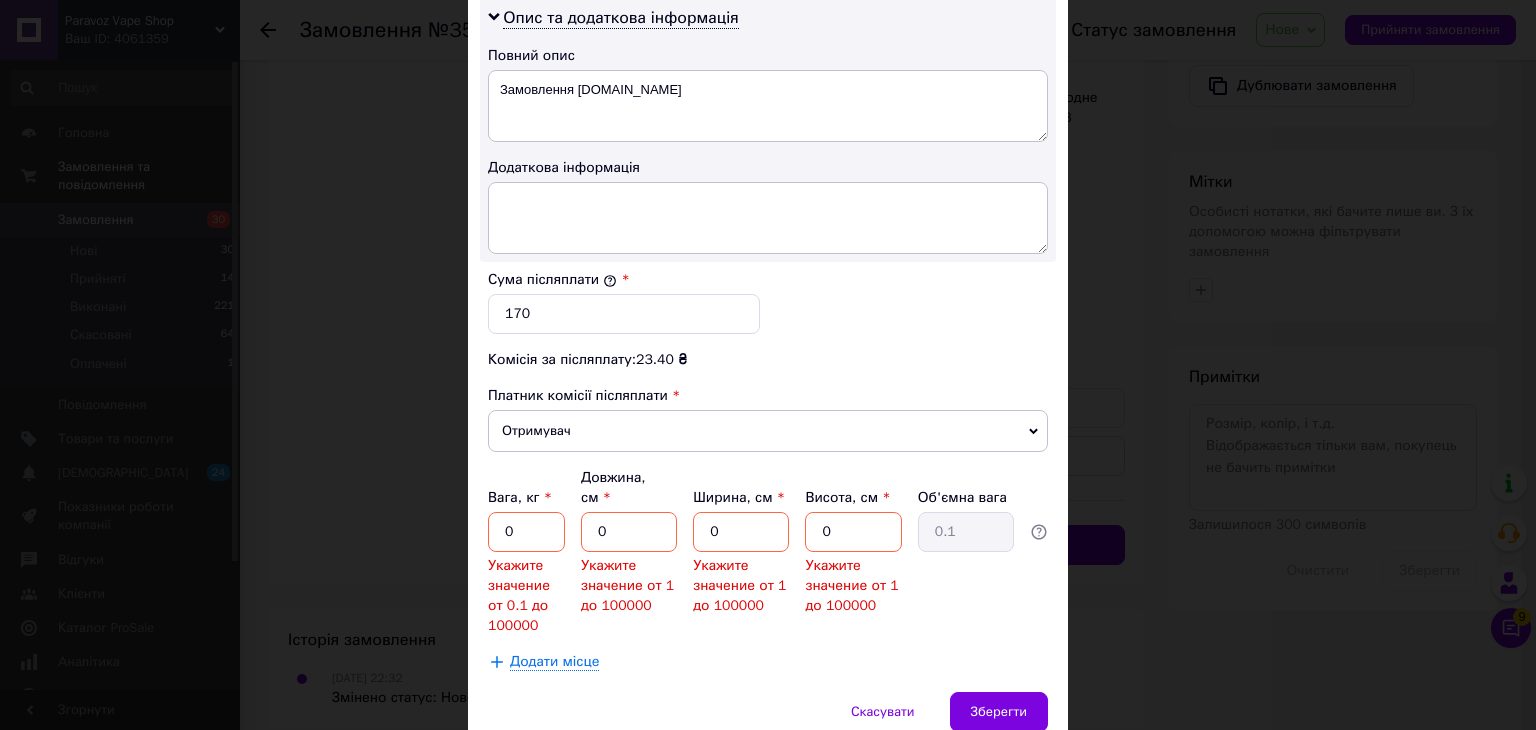 scroll, scrollTop: 1040, scrollLeft: 0, axis: vertical 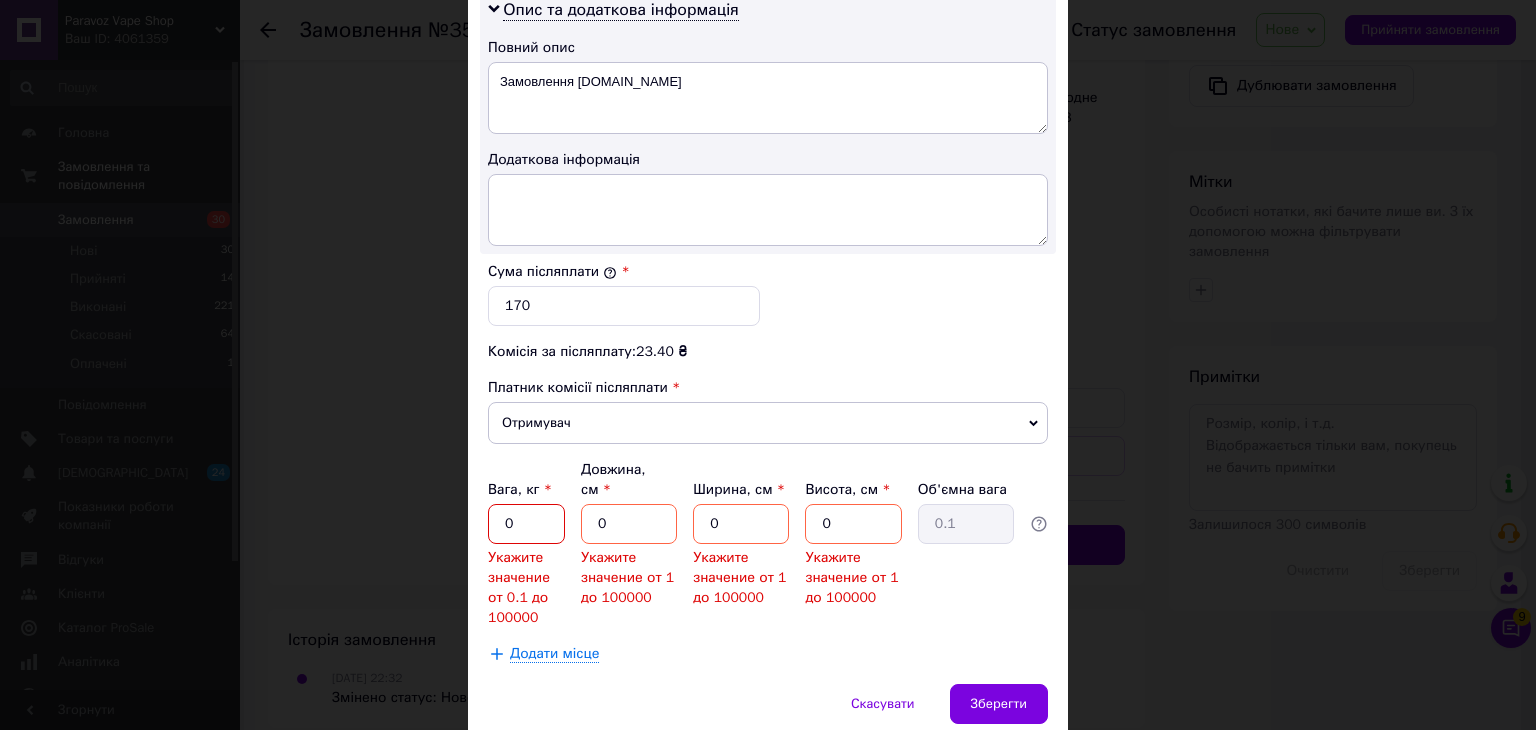 click on "0" at bounding box center [526, 524] 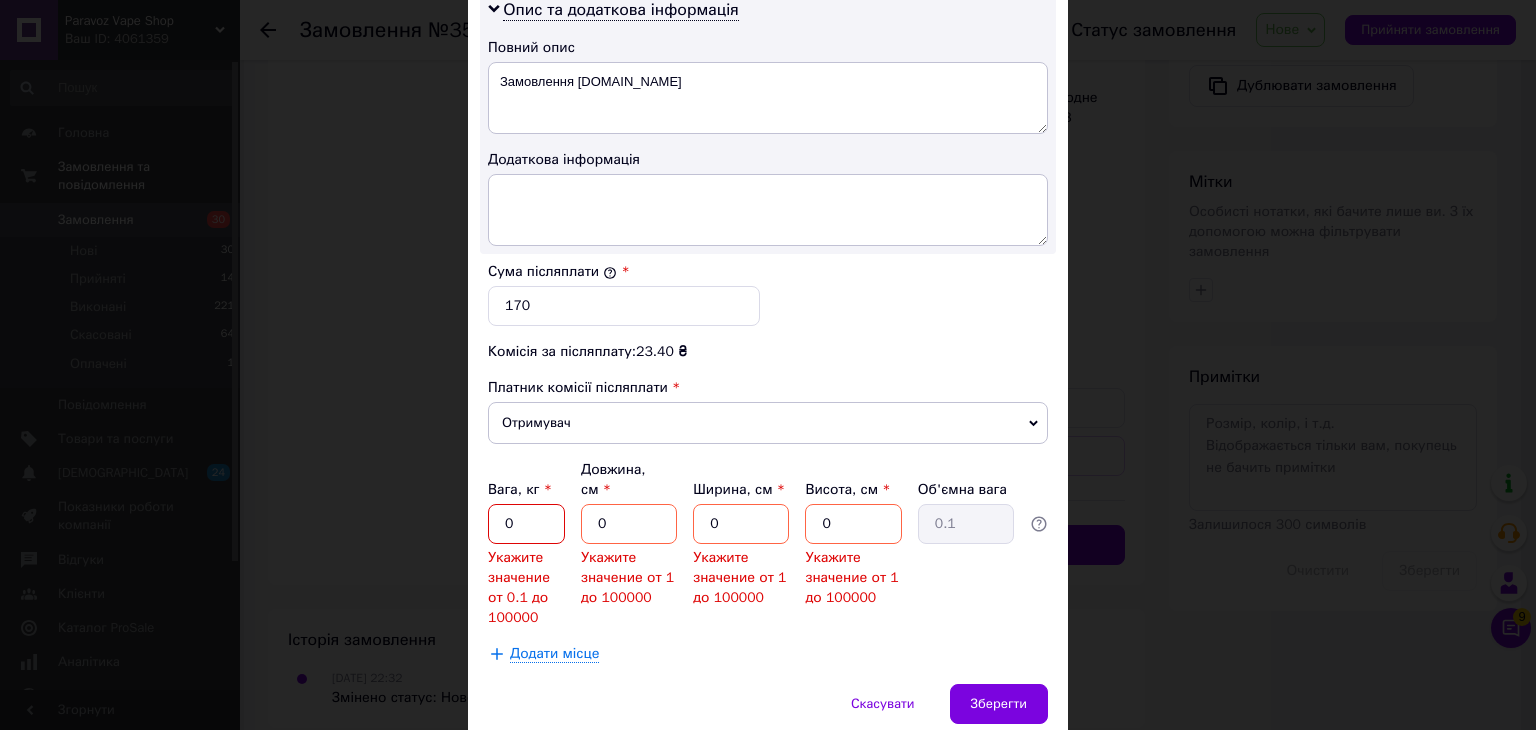 type on "0.5" 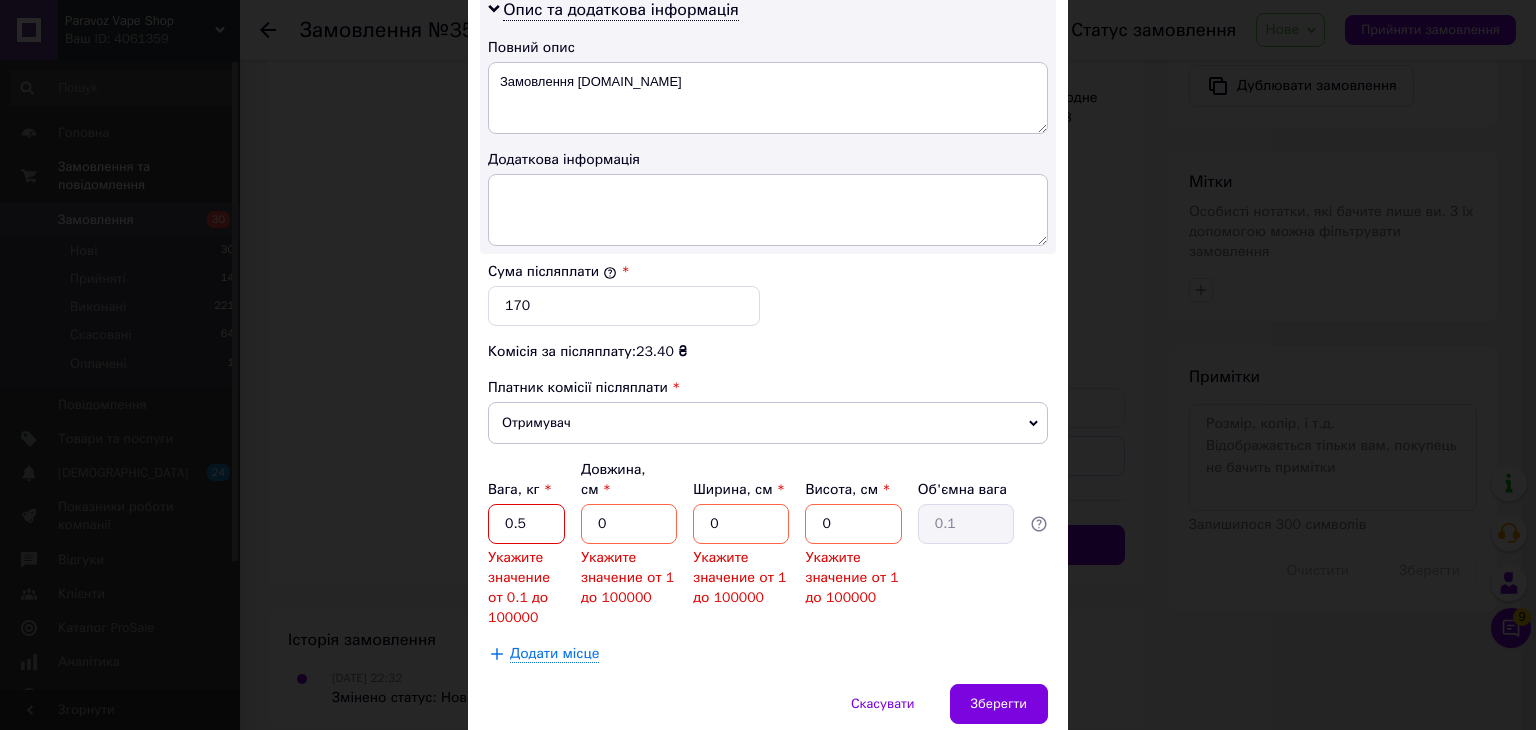 scroll, scrollTop: 1013, scrollLeft: 0, axis: vertical 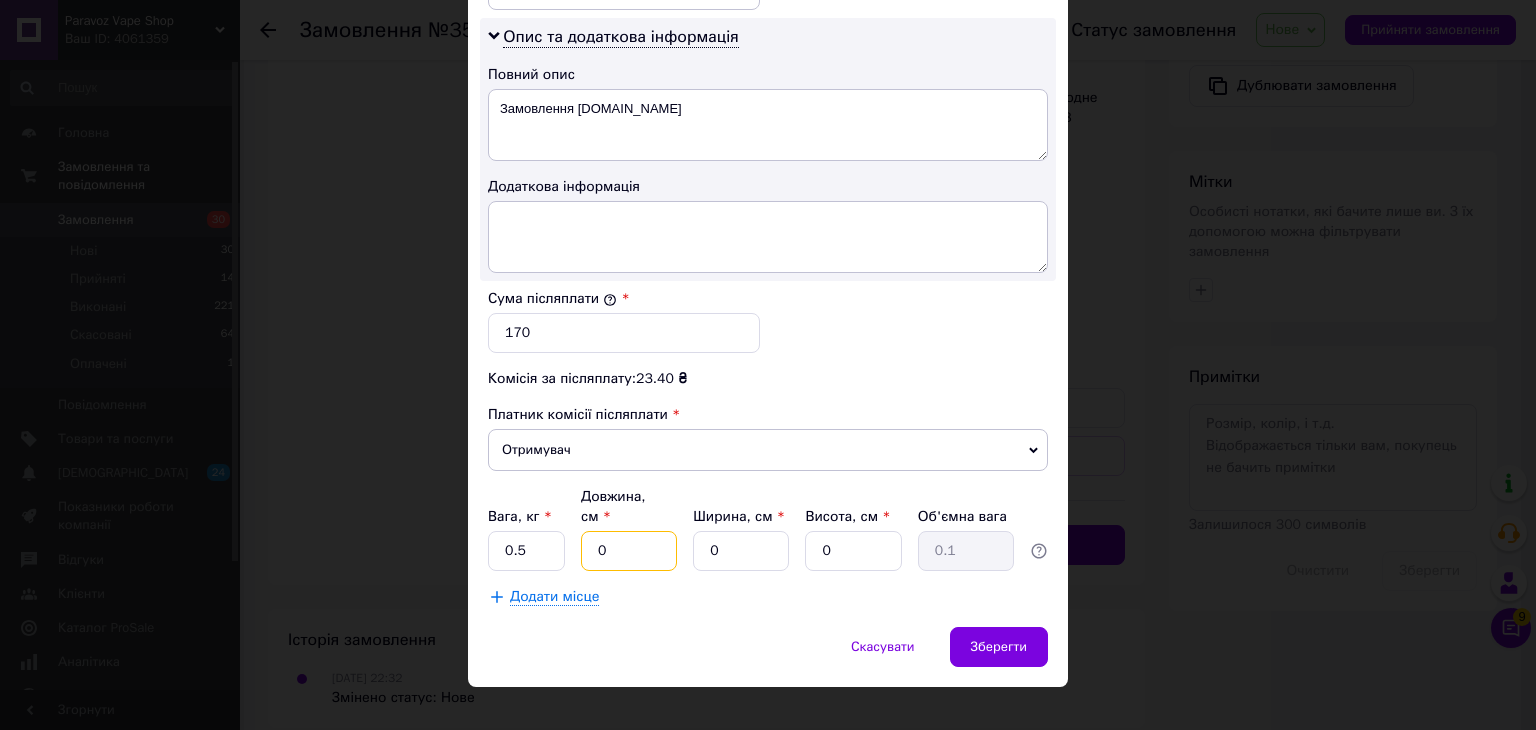click on "0" at bounding box center [629, 551] 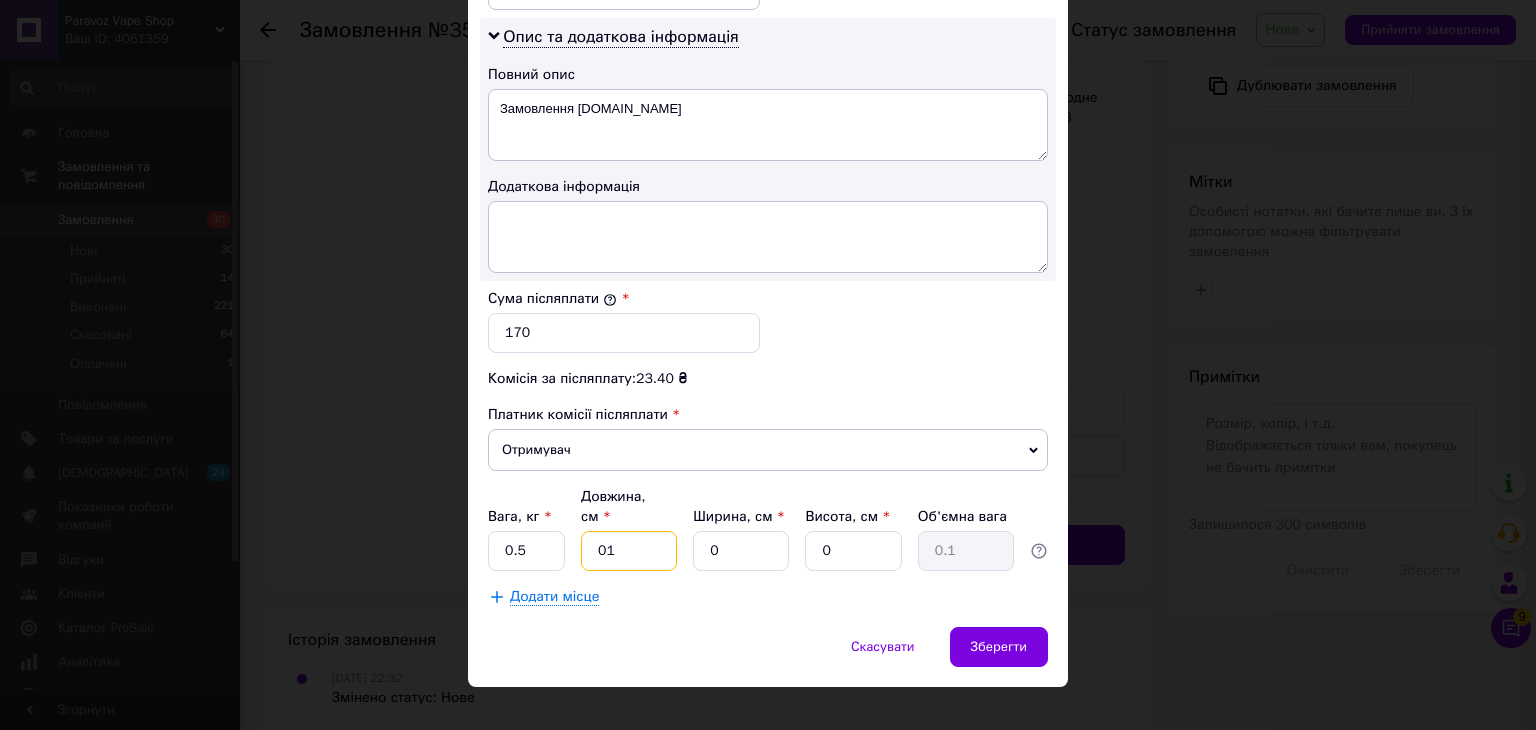 type on "0" 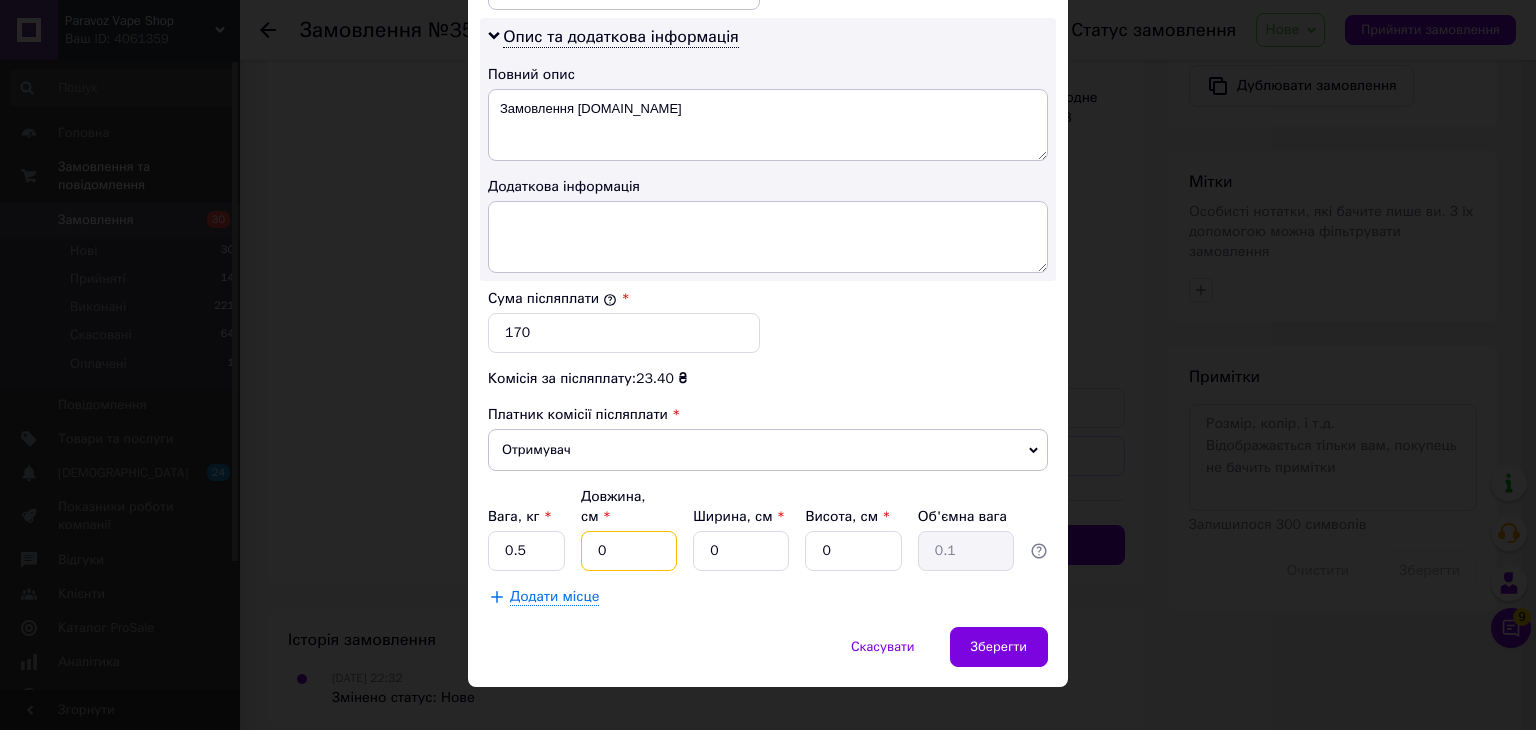 type 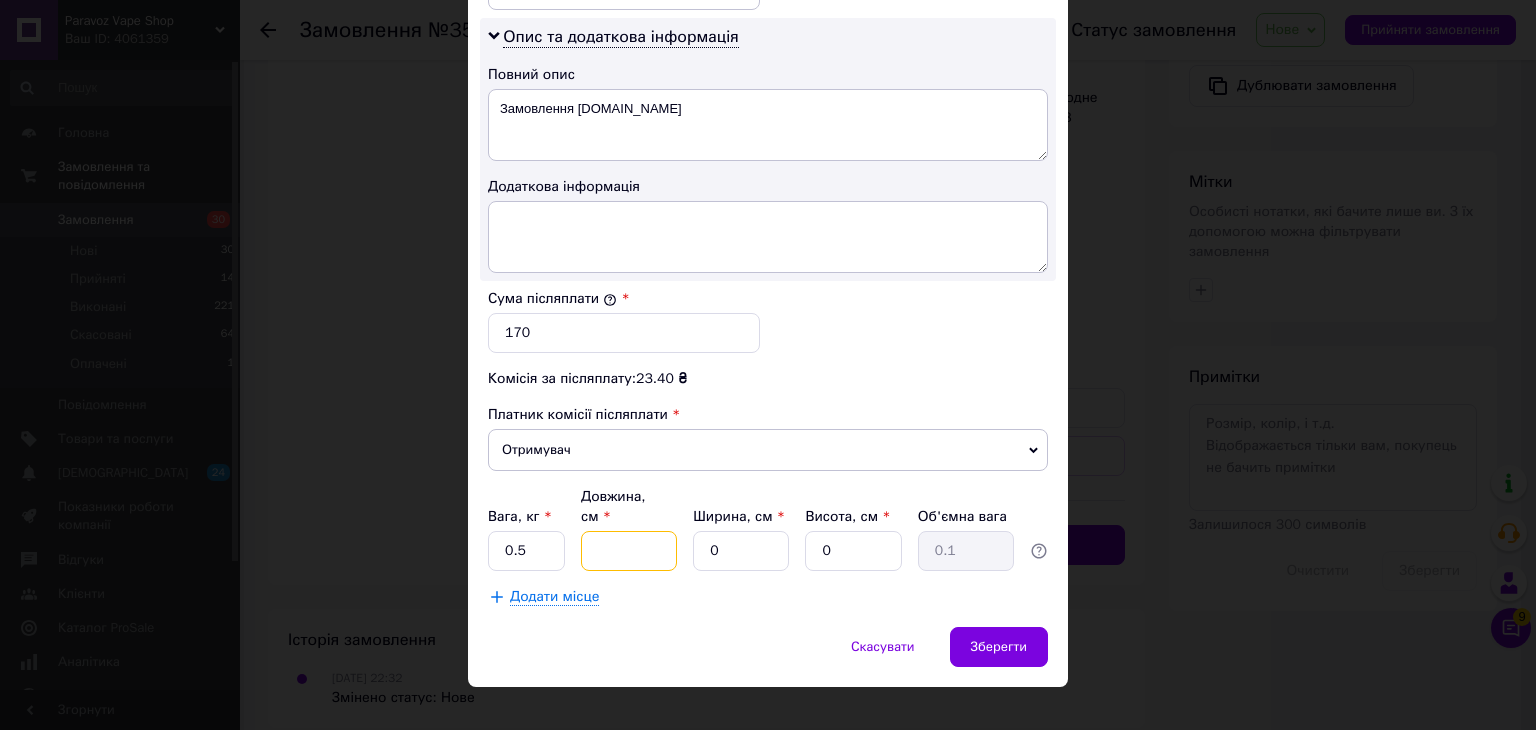 type 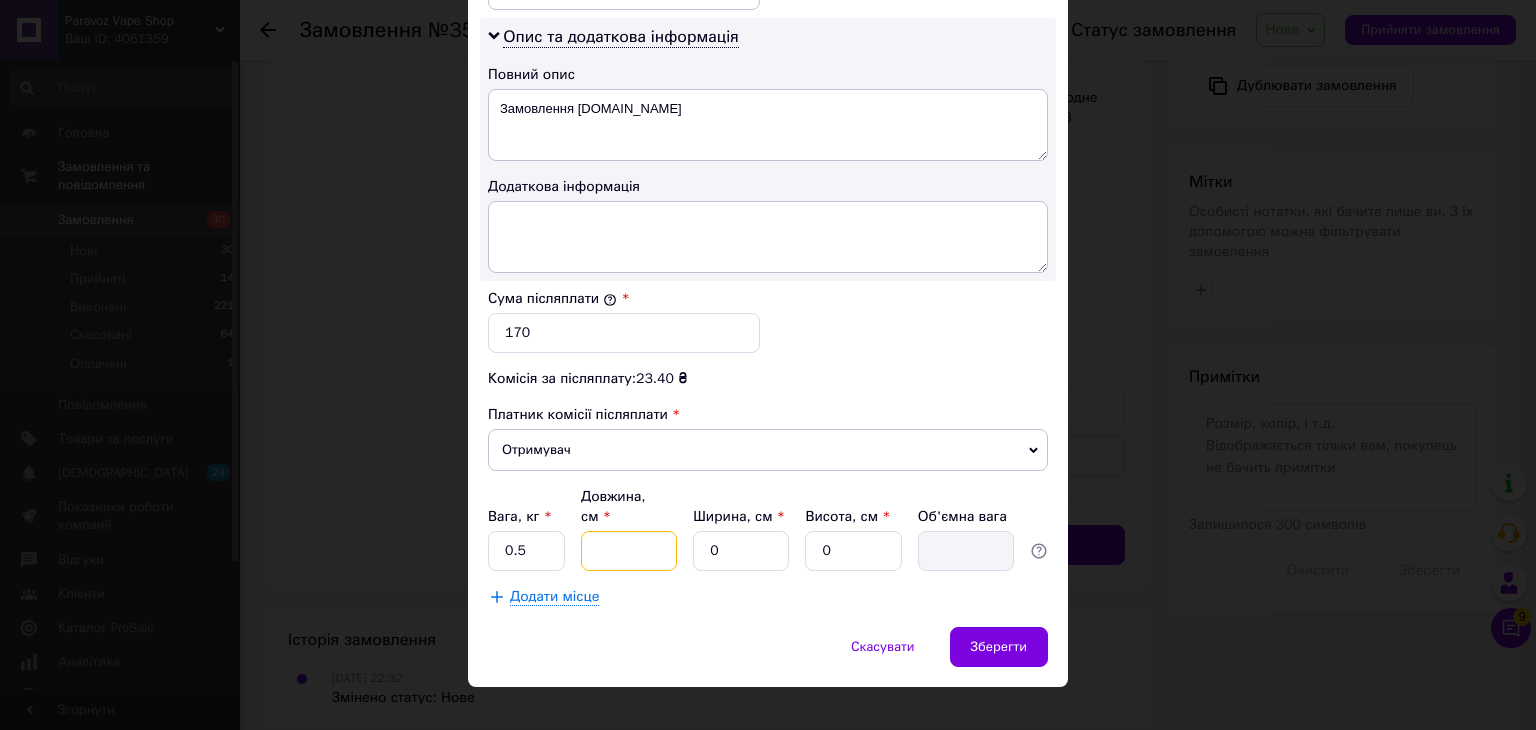 type on "1" 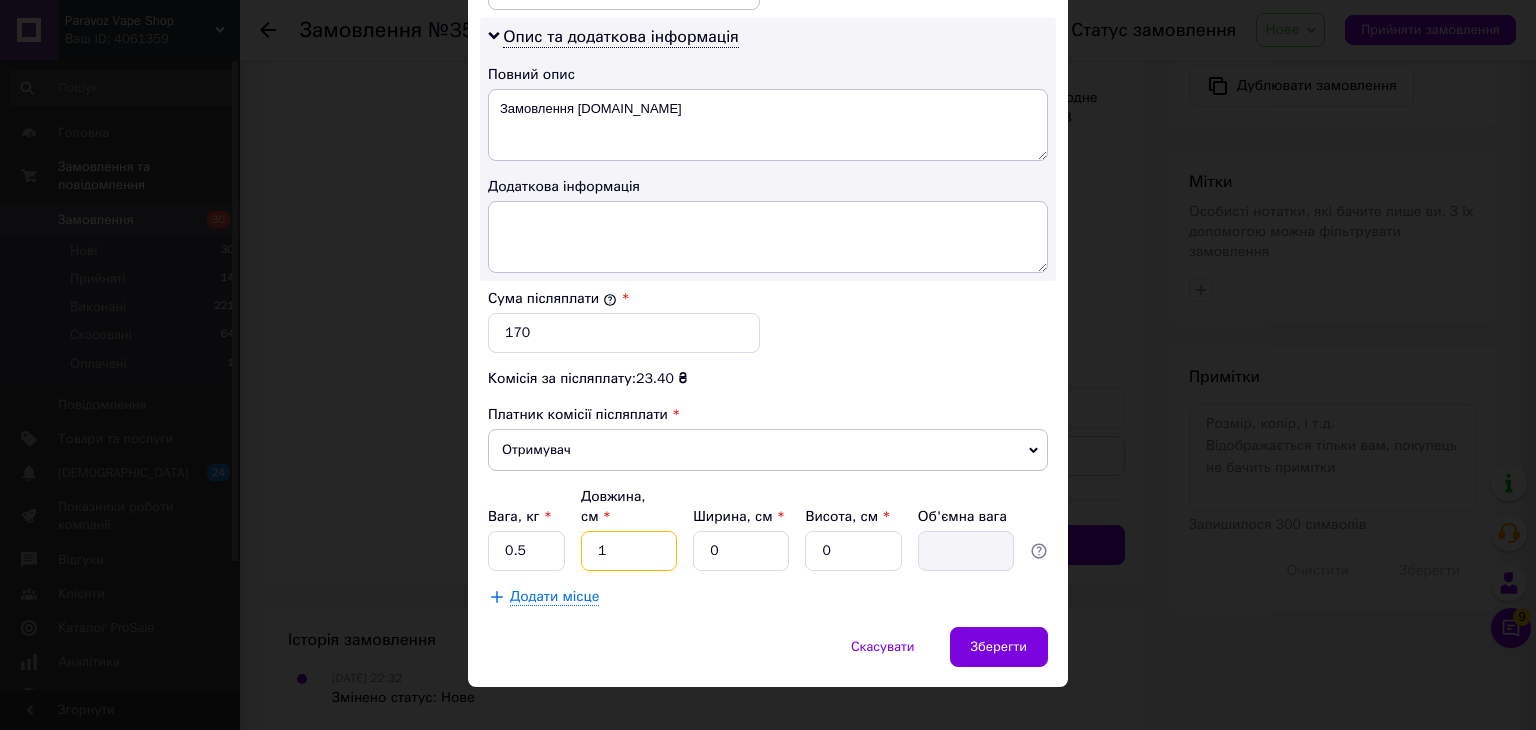 type on "0.1" 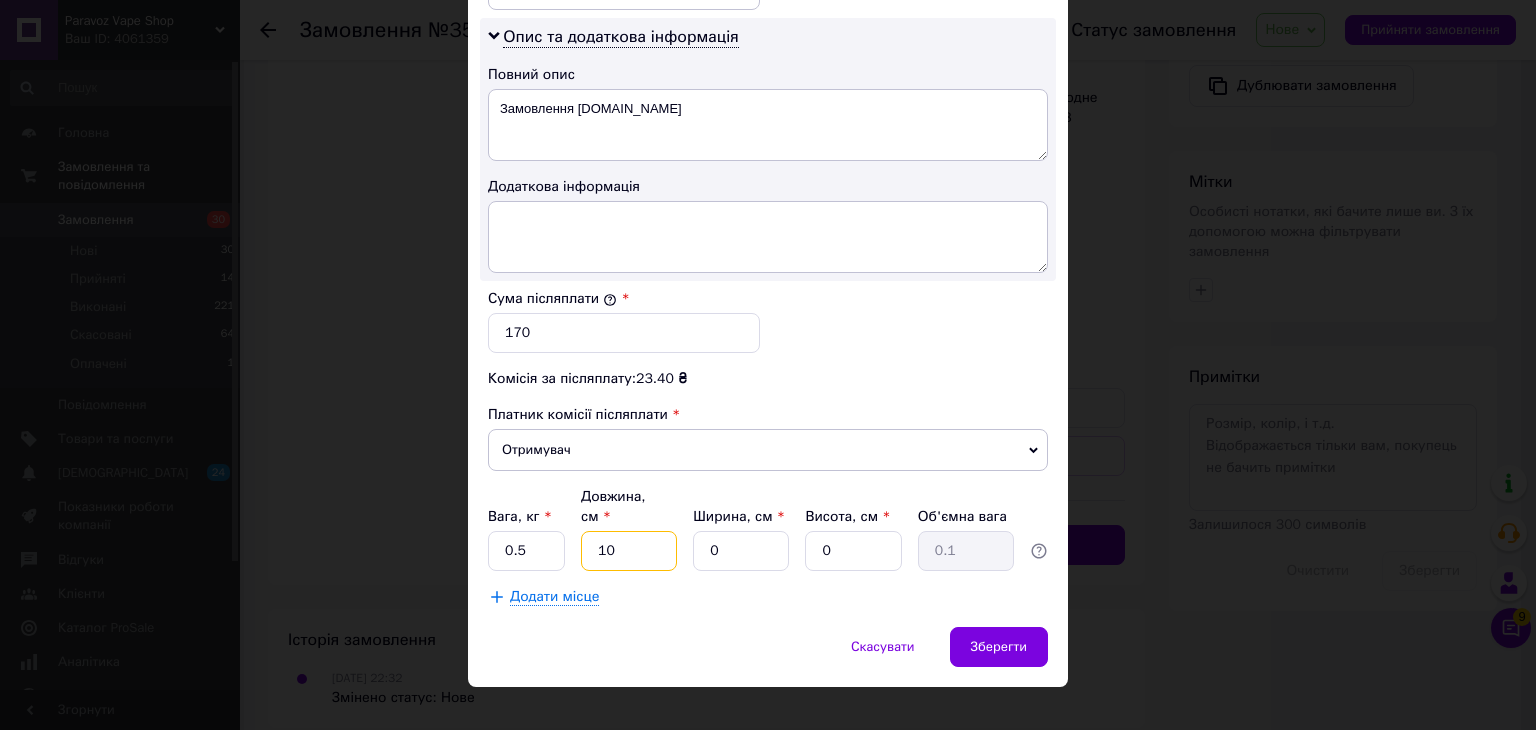type on "10" 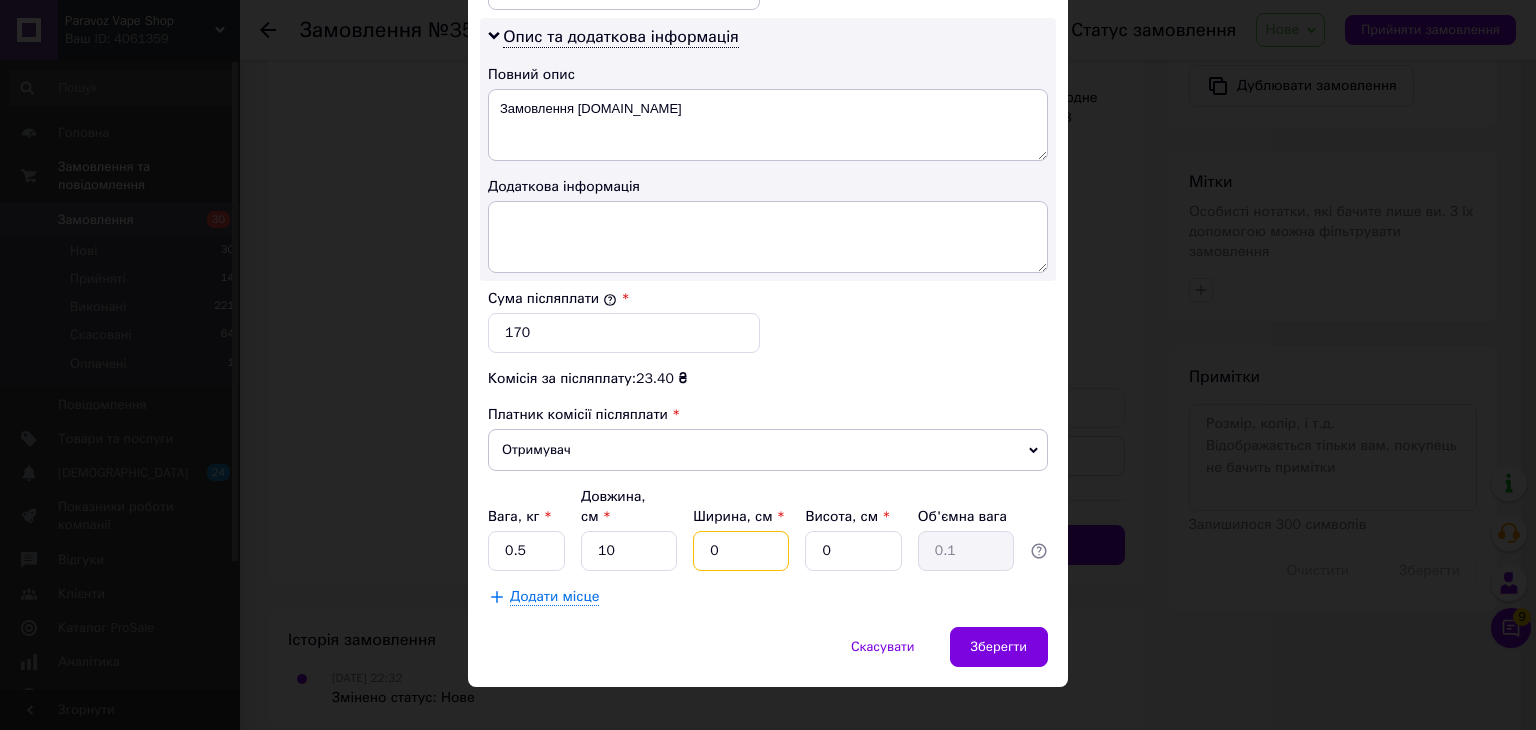 click on "0" at bounding box center [741, 551] 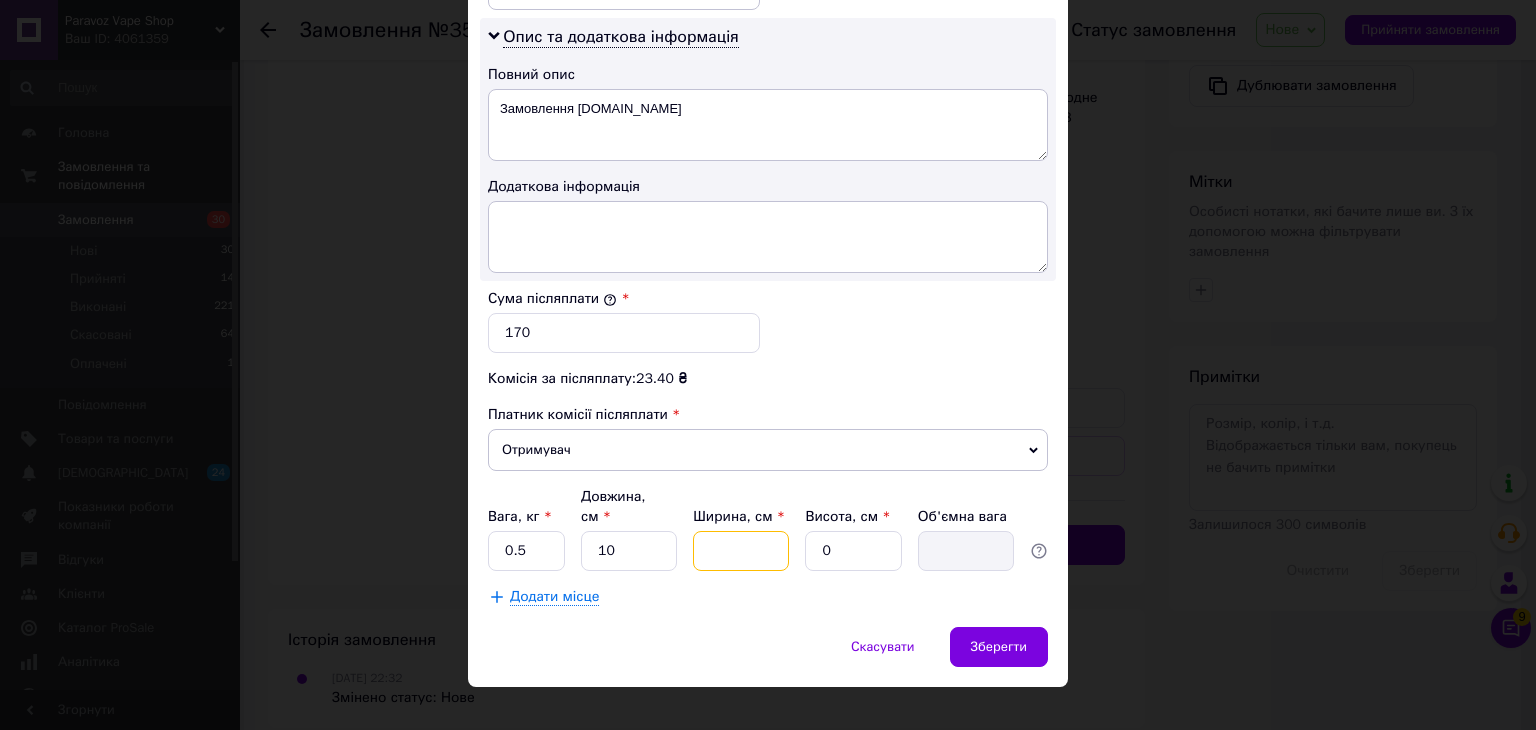 type on "1" 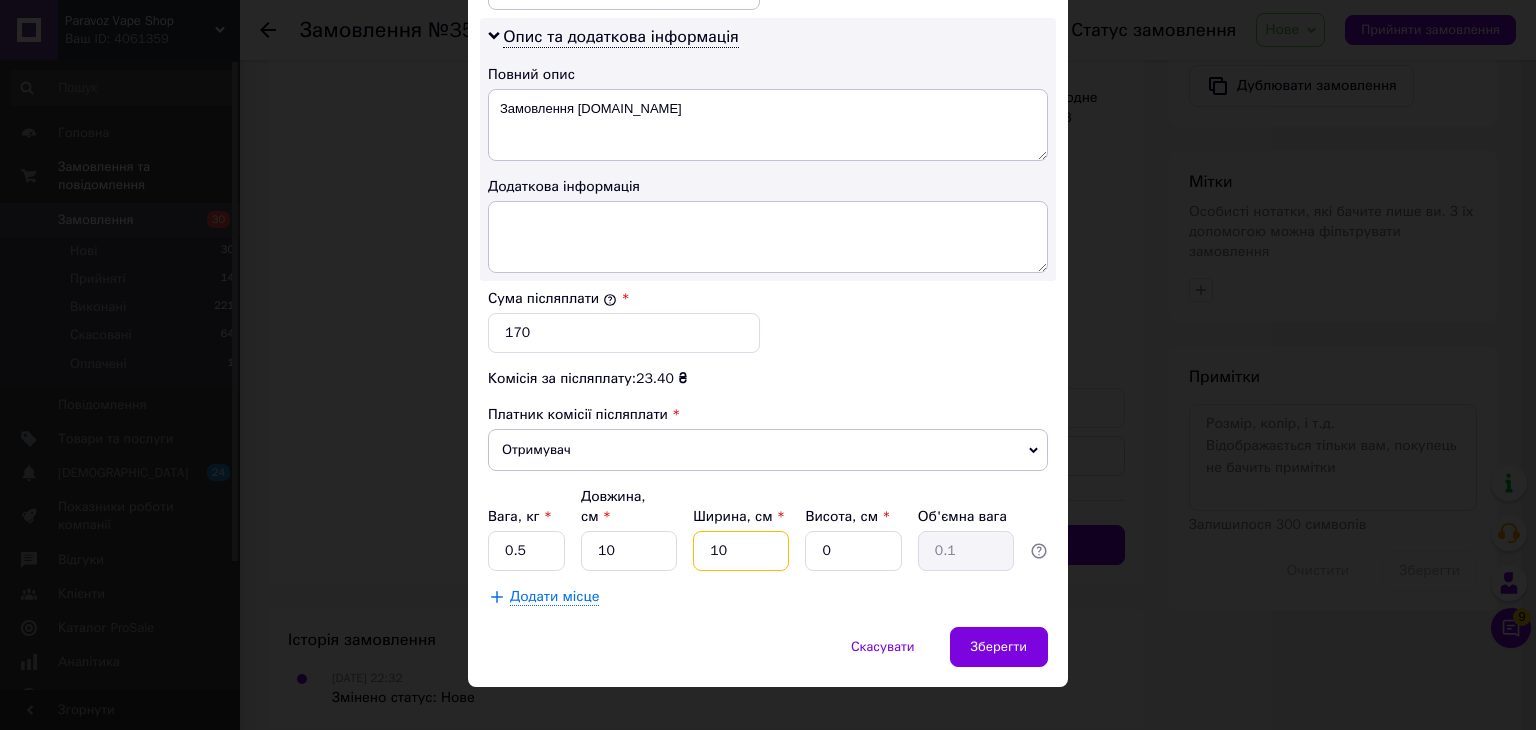 type on "10" 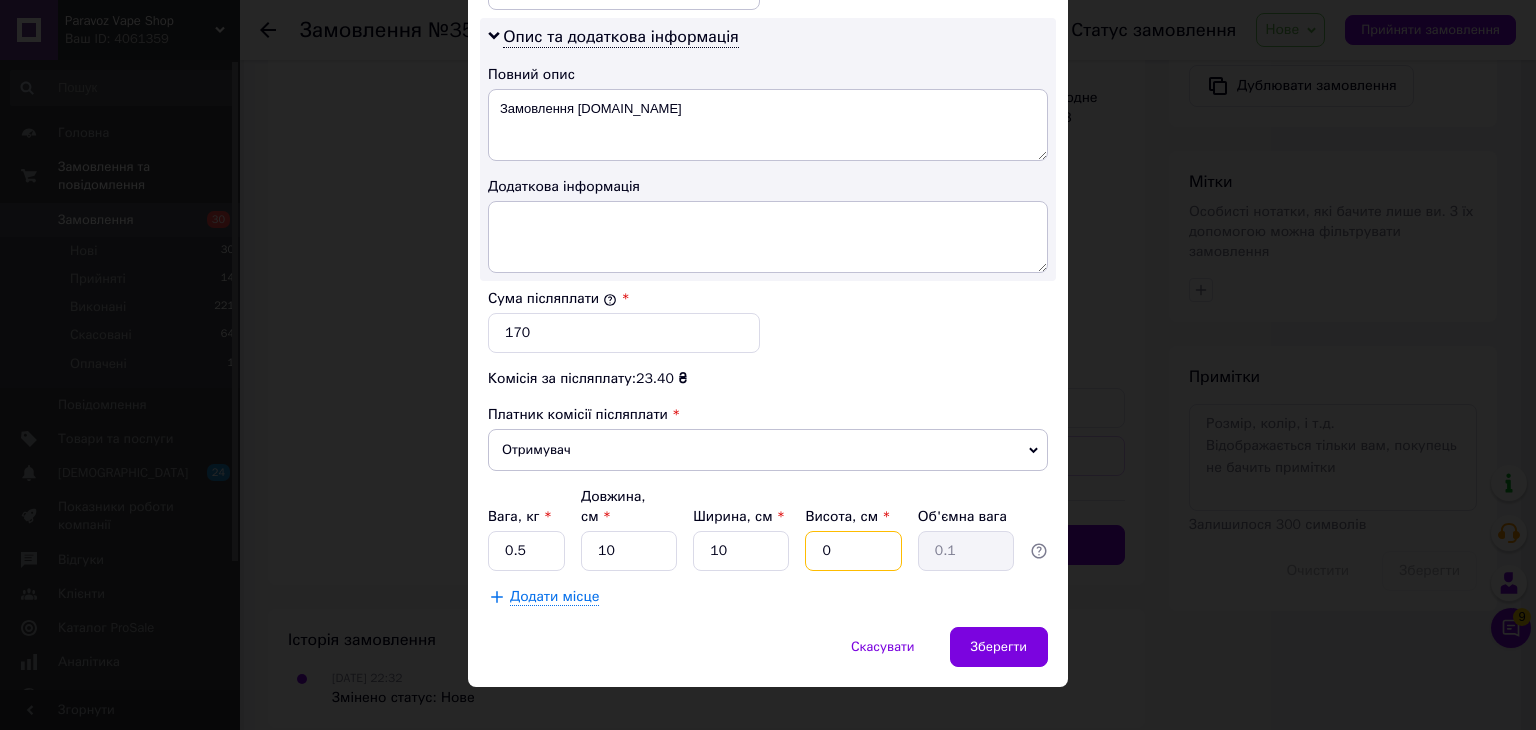click on "0" at bounding box center [853, 551] 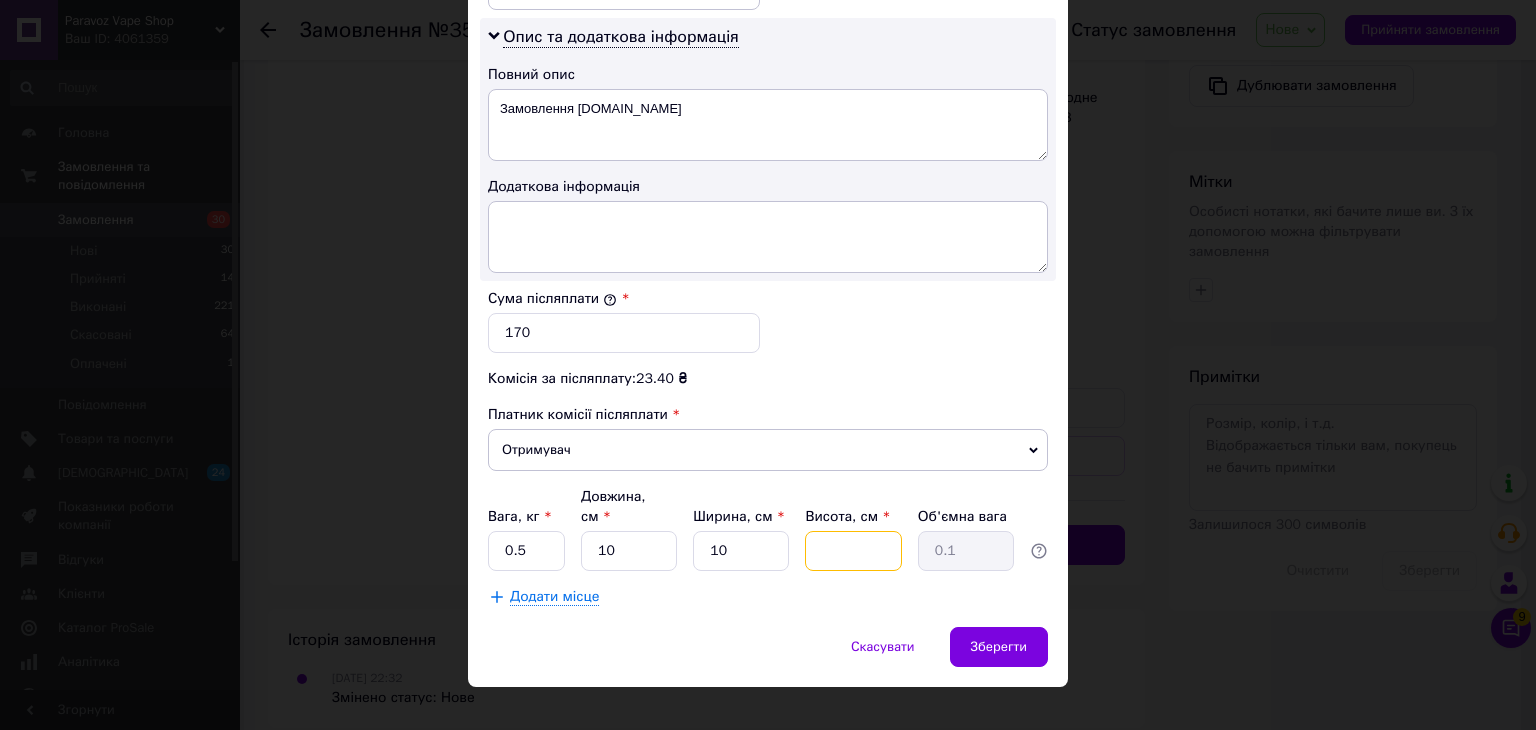 type 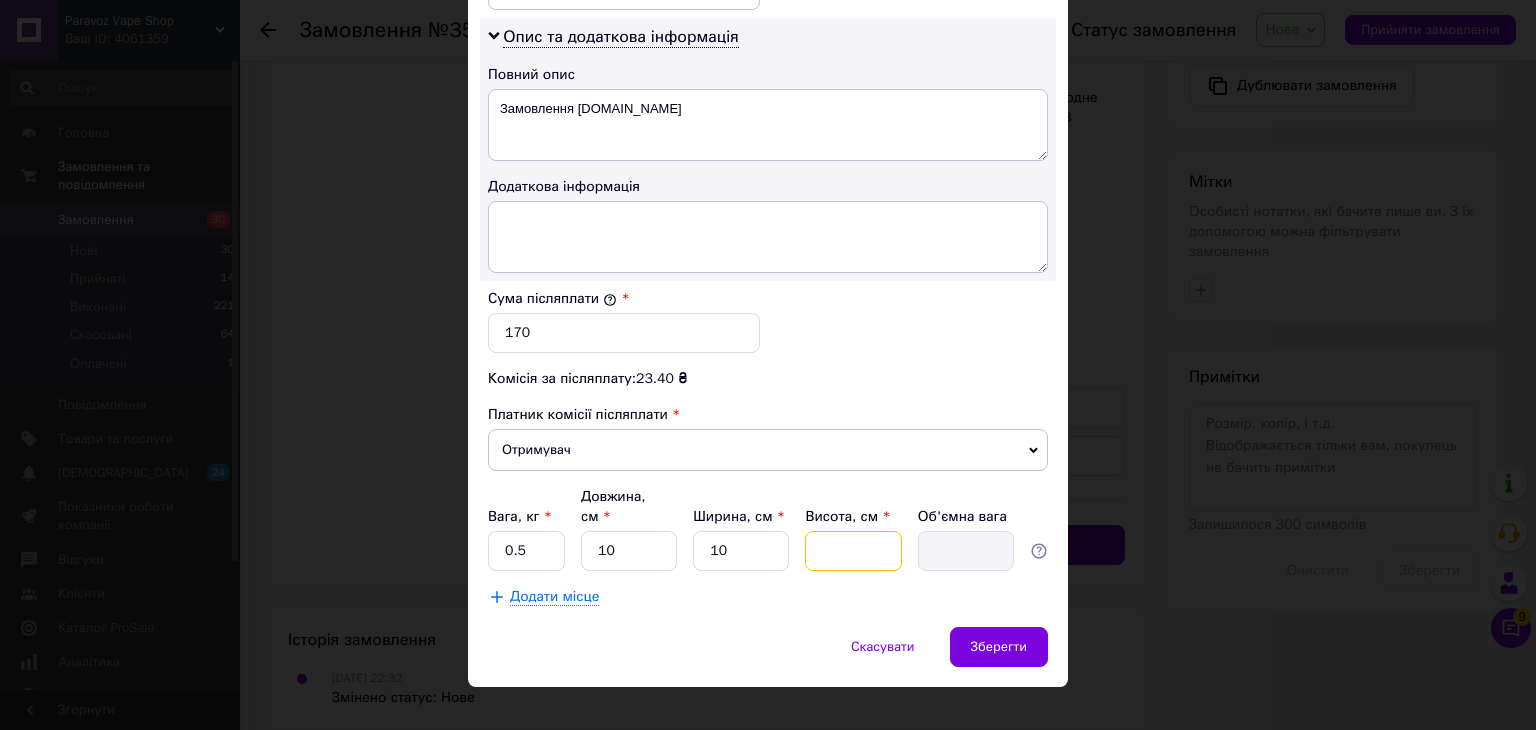 type on "1" 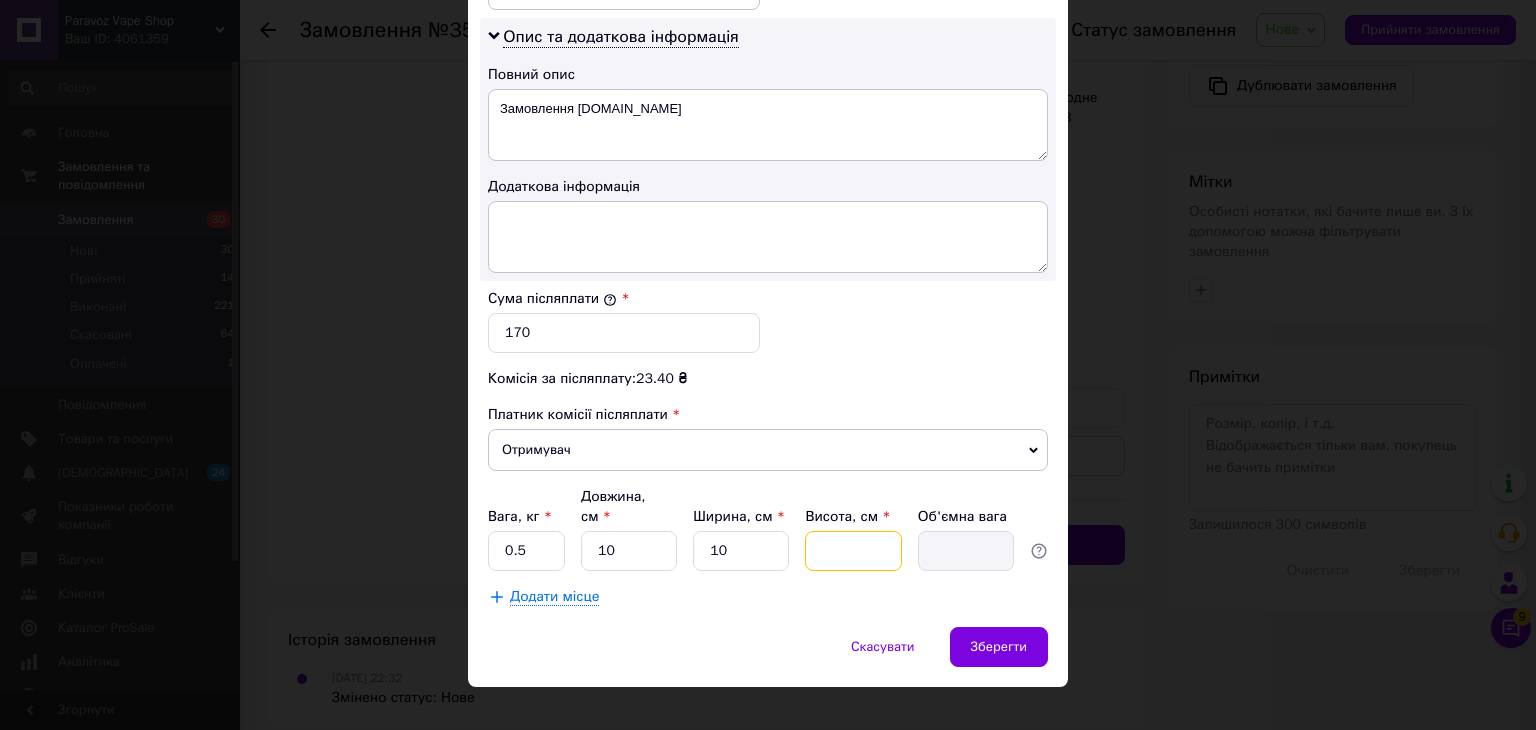 type on "0.1" 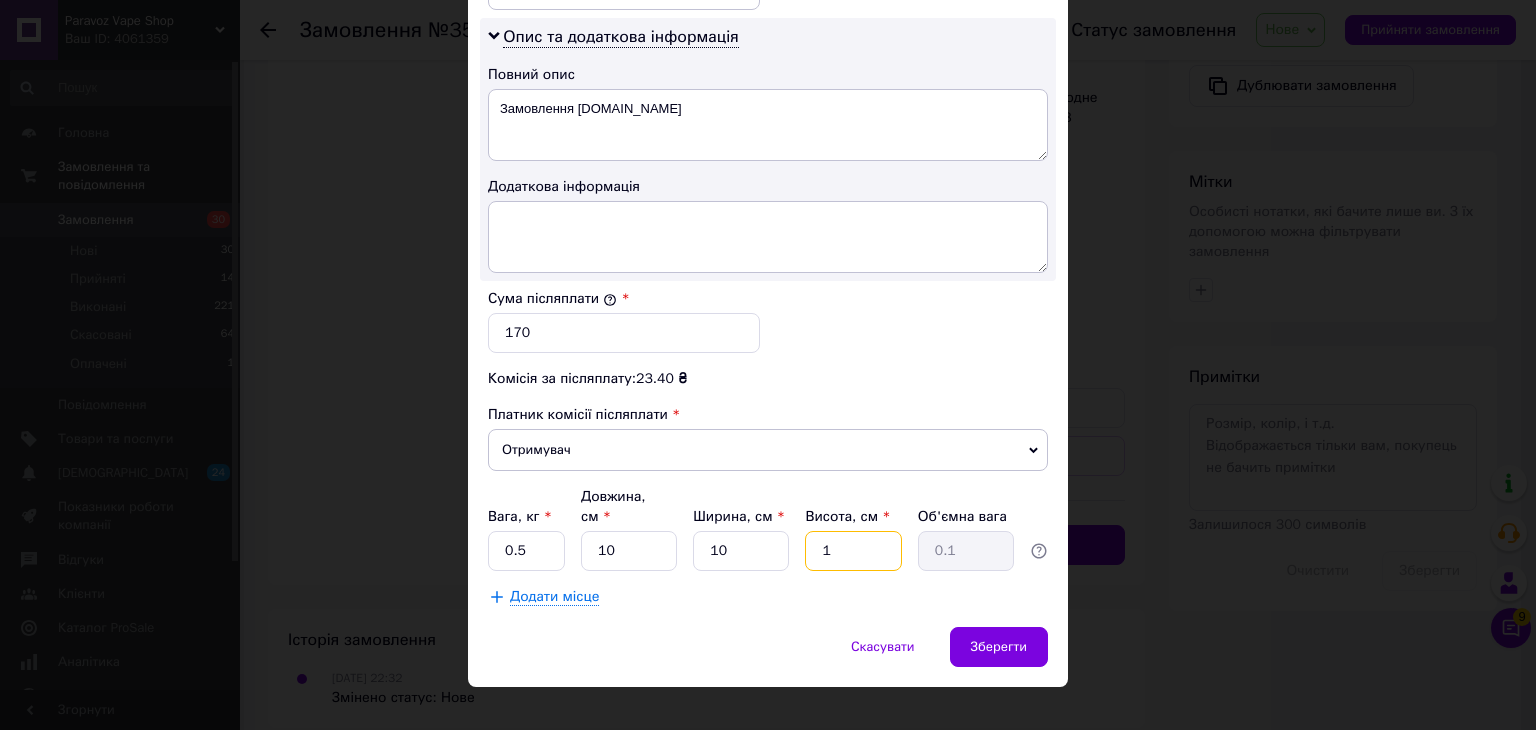 type on "10" 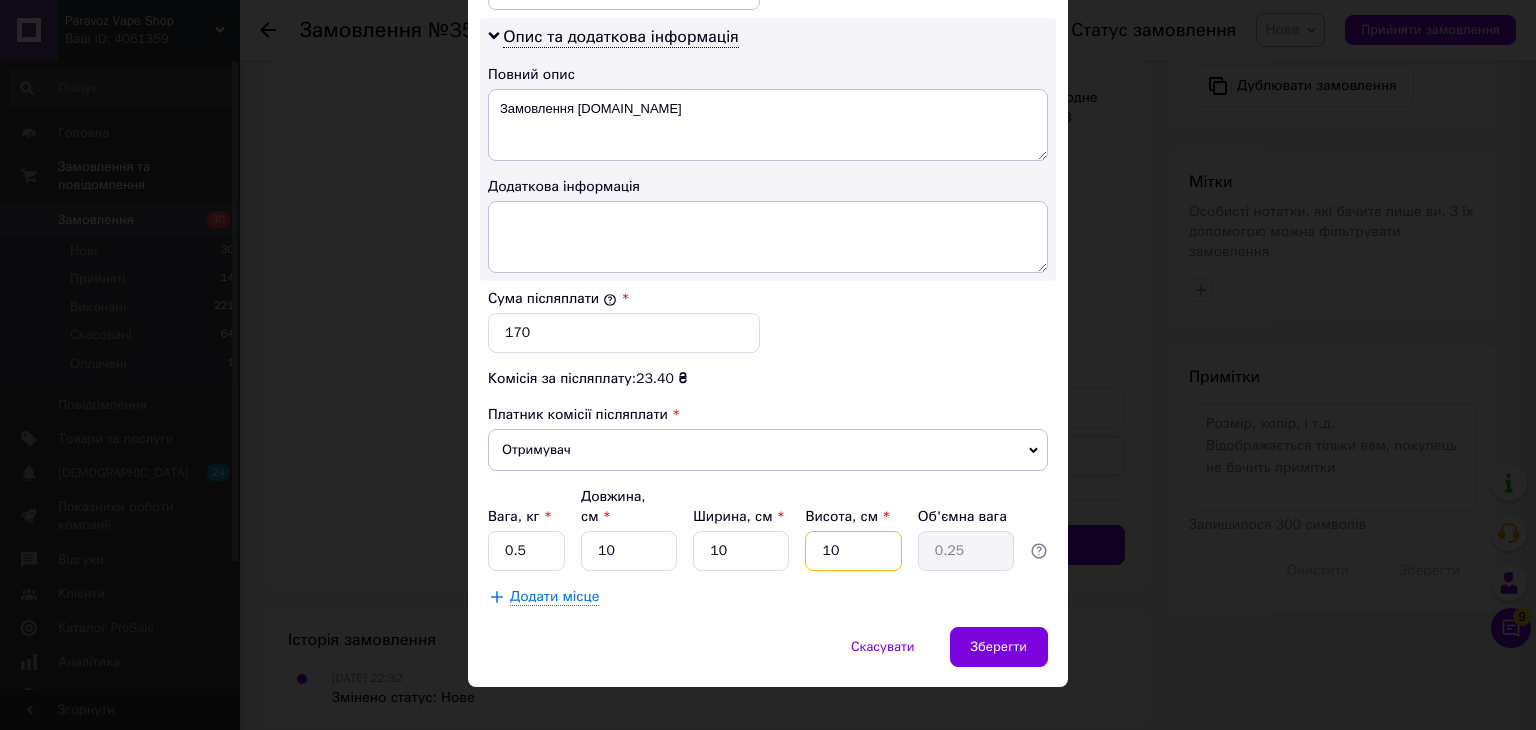 type on "10" 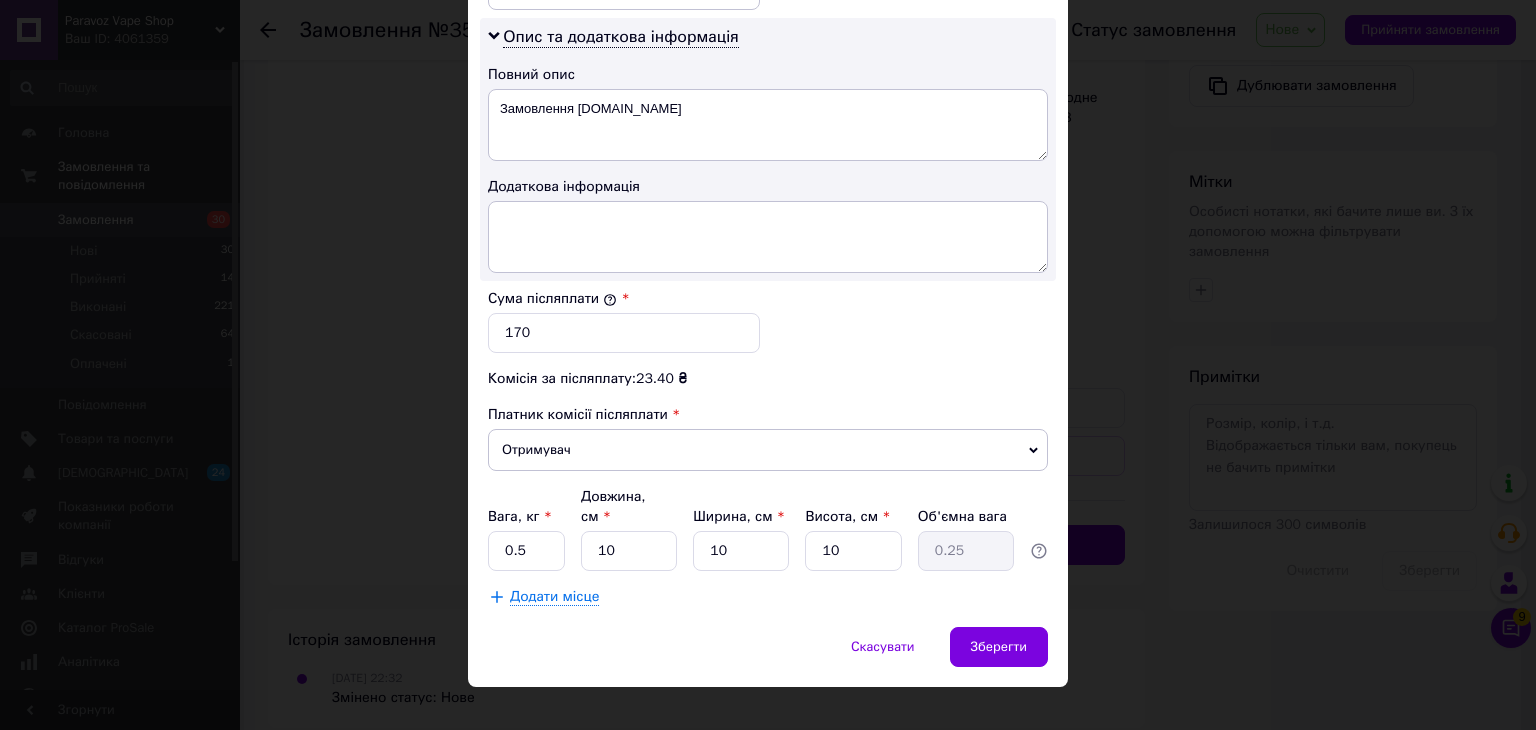 click on "Платник комісії післяплати" at bounding box center (768, 415) 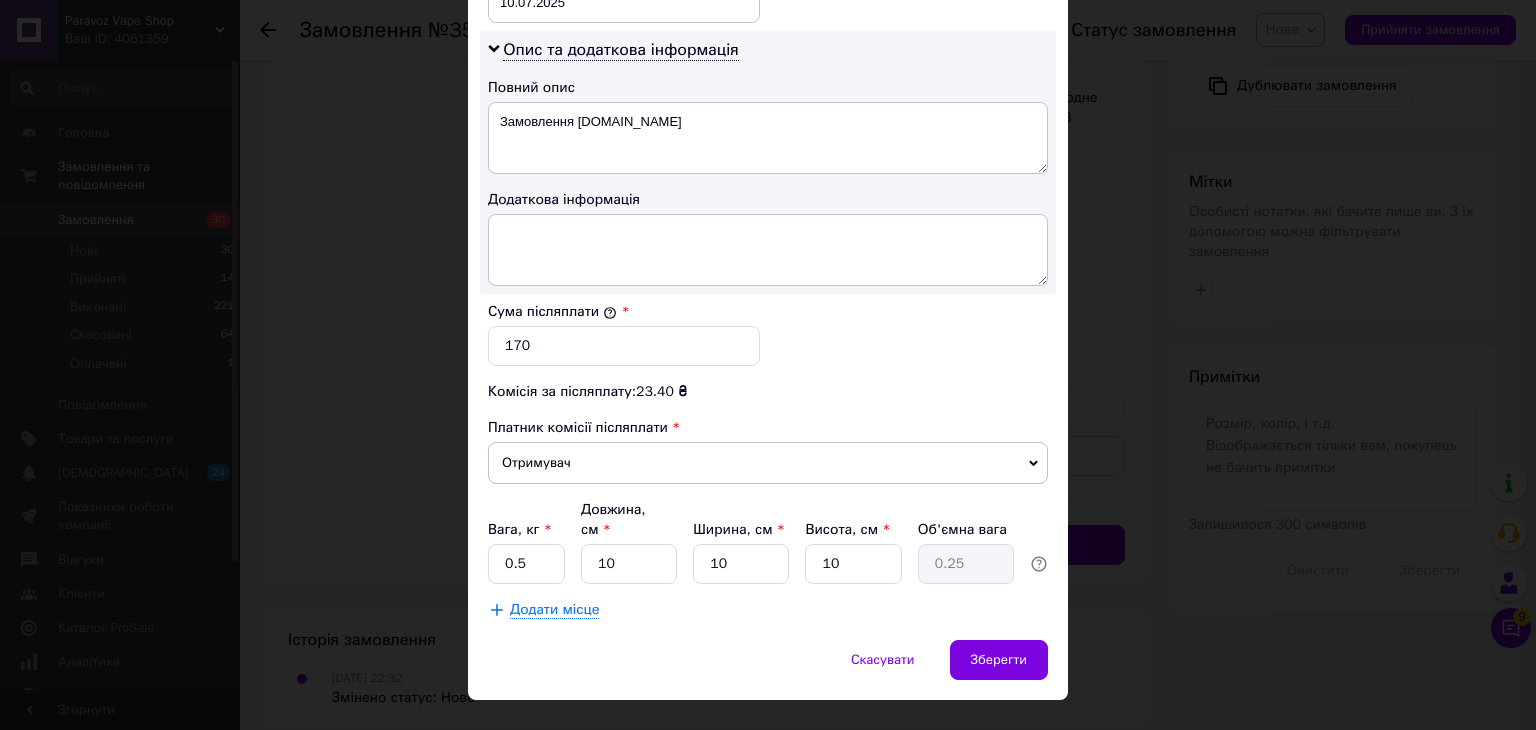 scroll, scrollTop: 1013, scrollLeft: 0, axis: vertical 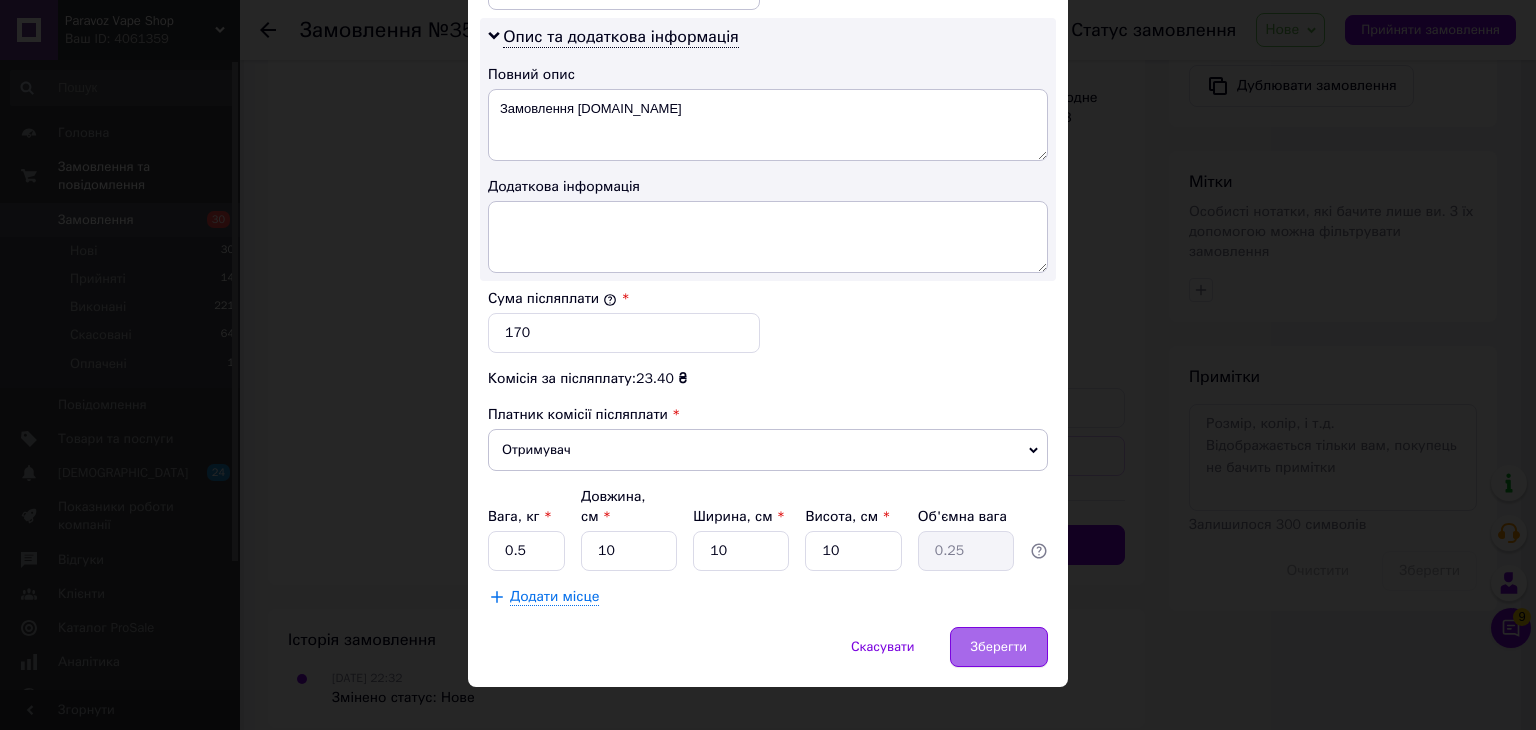 click on "Зберегти" at bounding box center (999, 647) 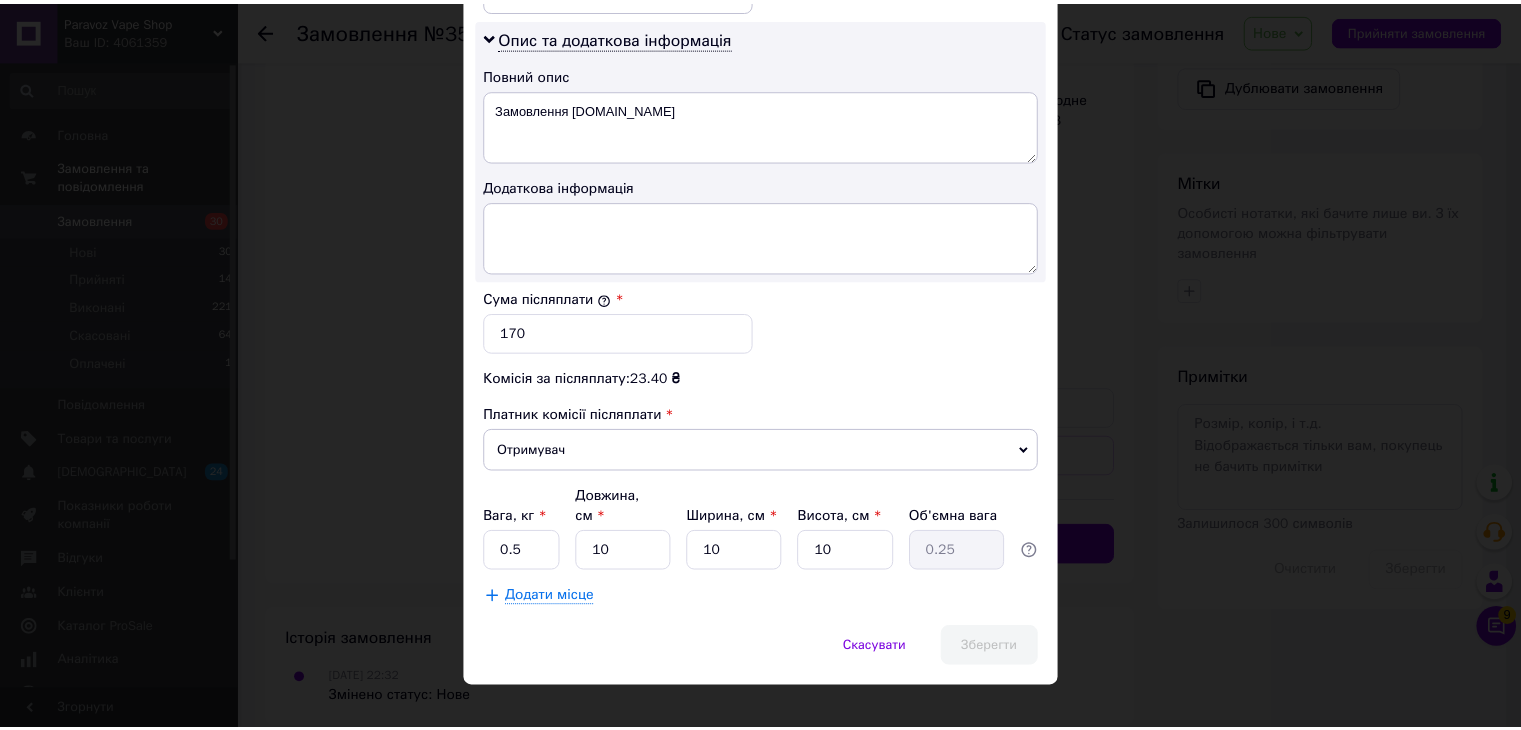 scroll, scrollTop: 800, scrollLeft: 0, axis: vertical 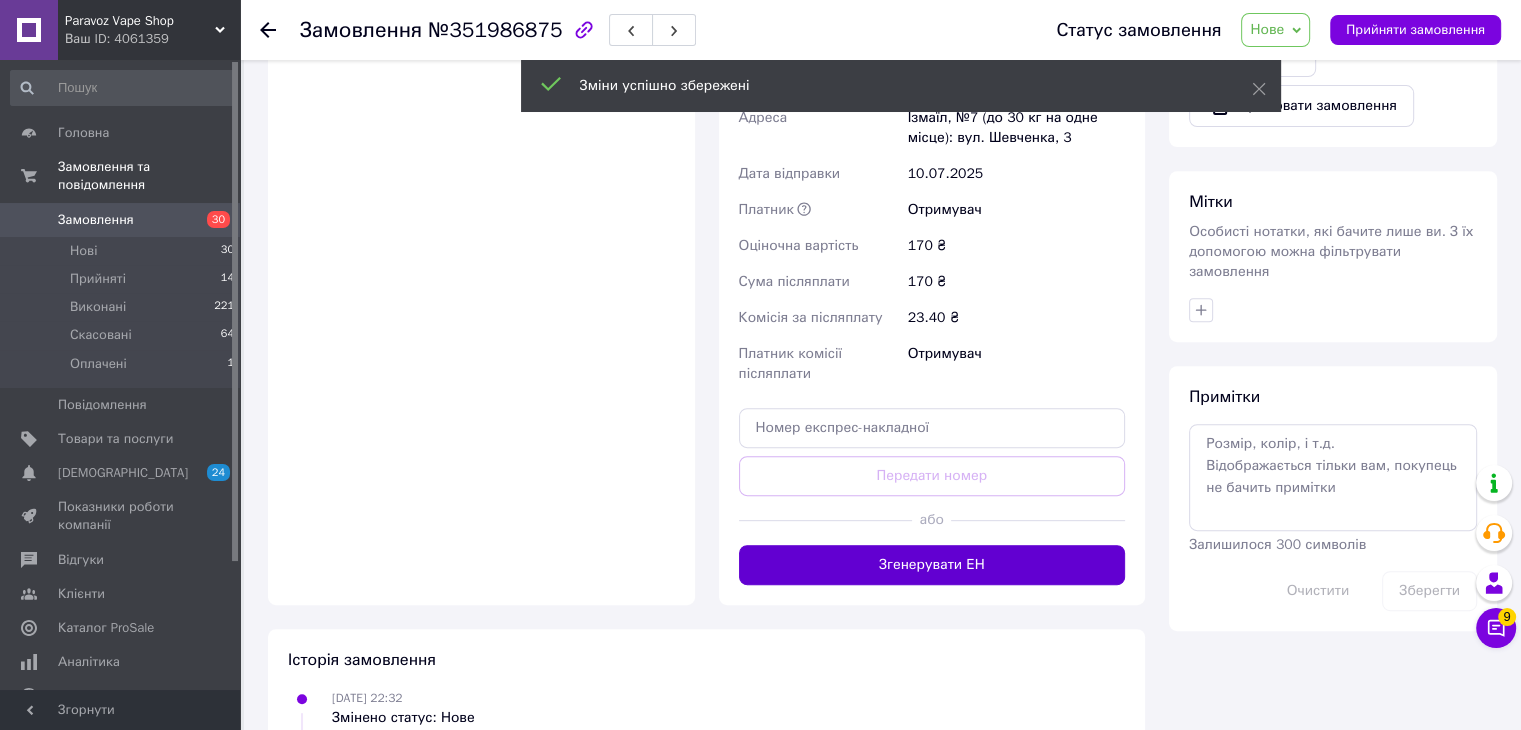 click on "Згенерувати ЕН" at bounding box center [932, 565] 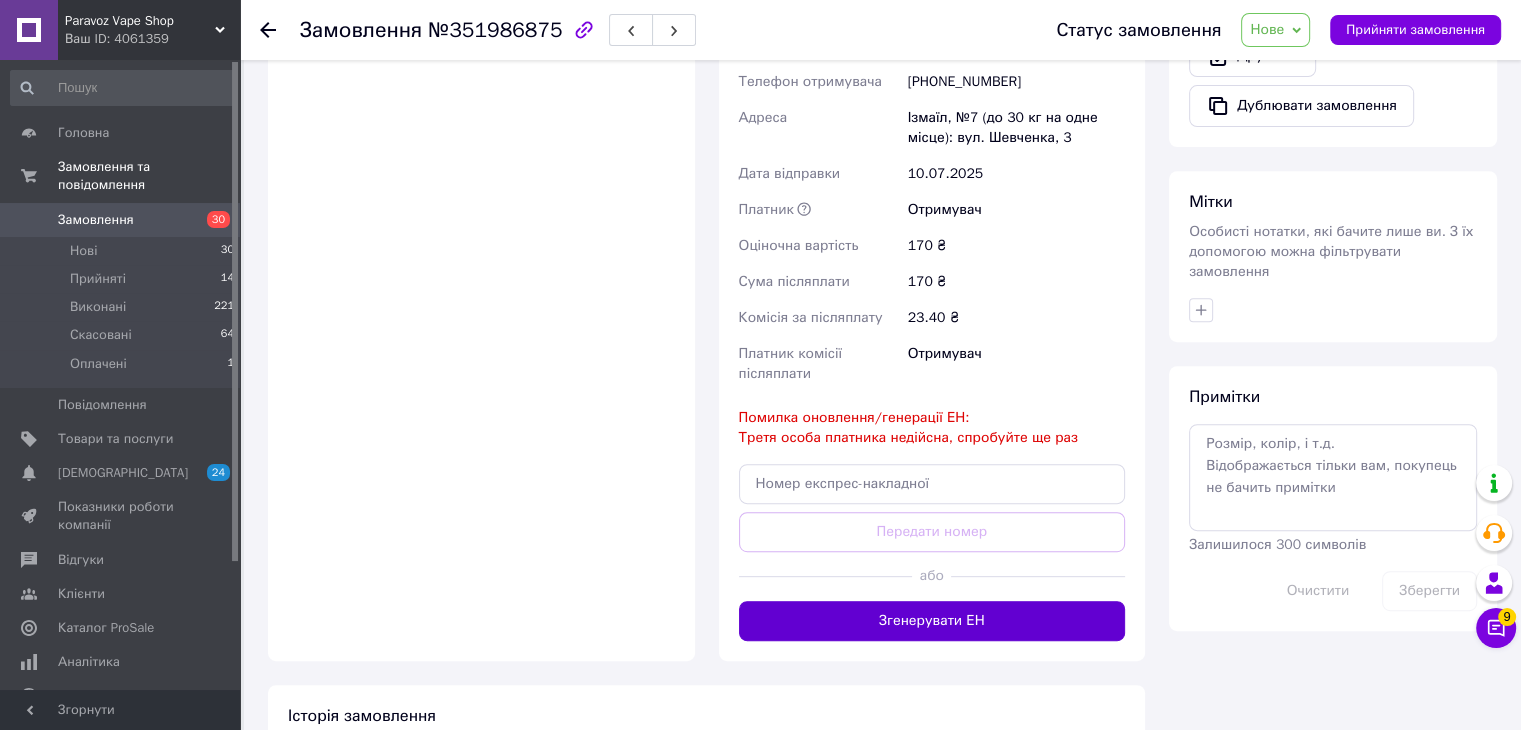click on "Згенерувати ЕН" at bounding box center (932, 621) 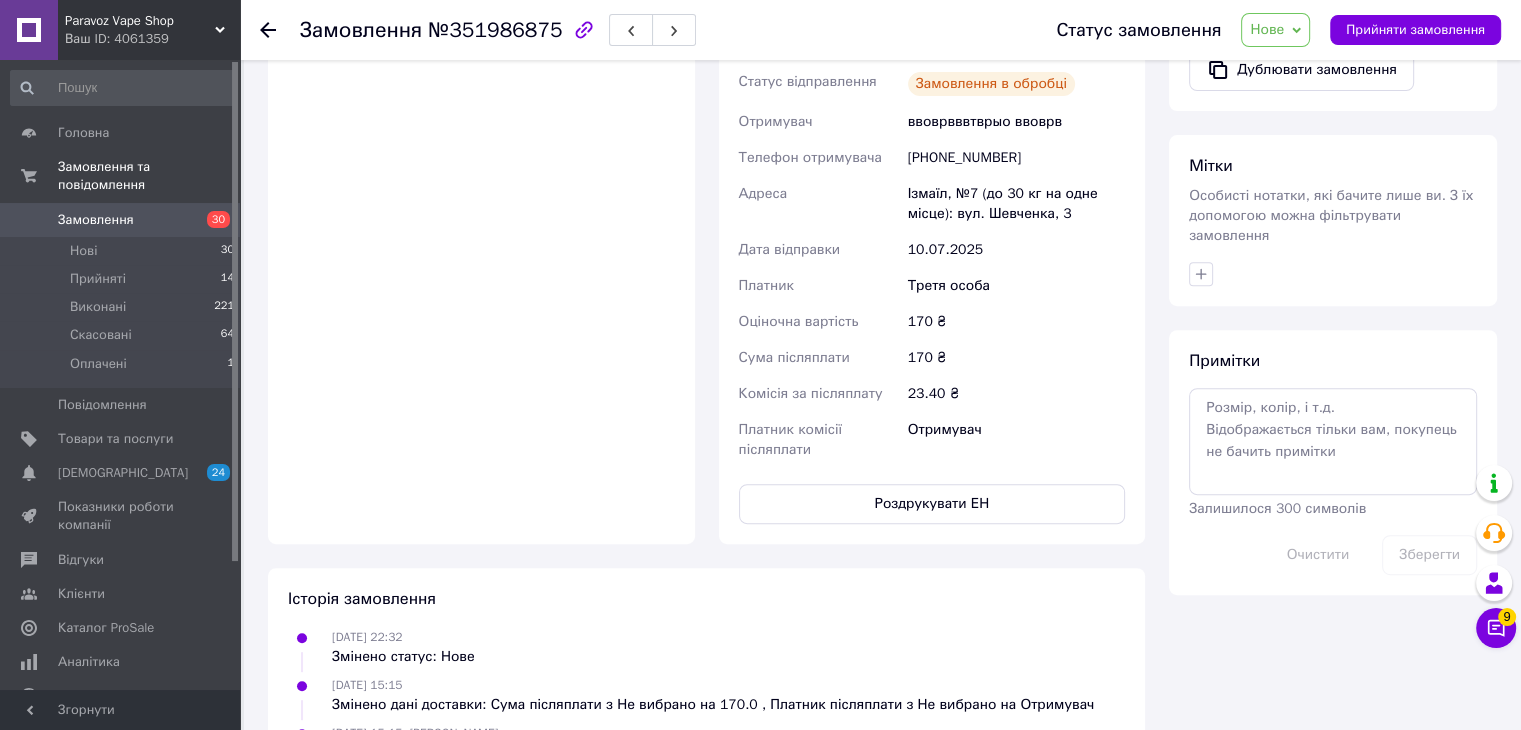 click on "Отримувач" at bounding box center (1016, 440) 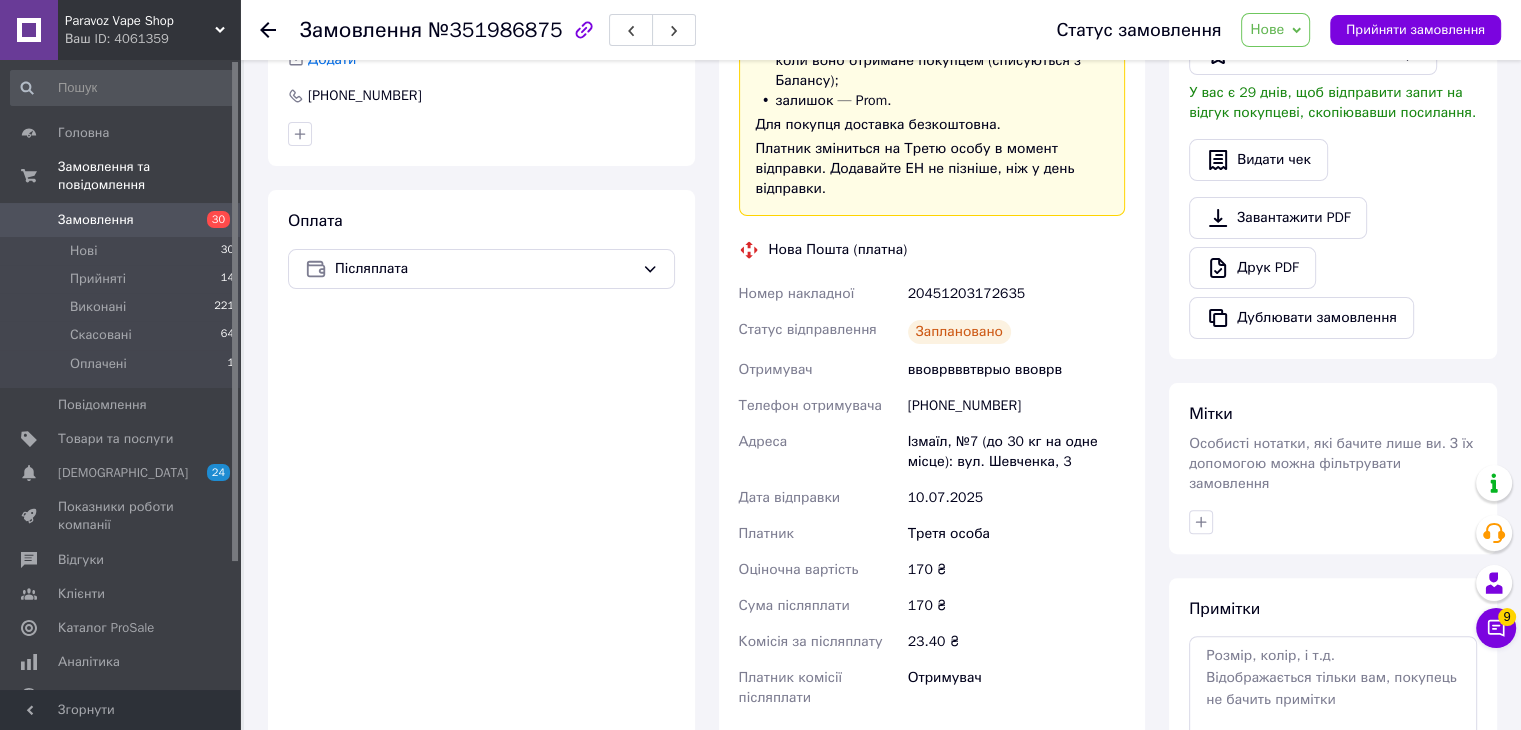 scroll, scrollTop: 520, scrollLeft: 0, axis: vertical 